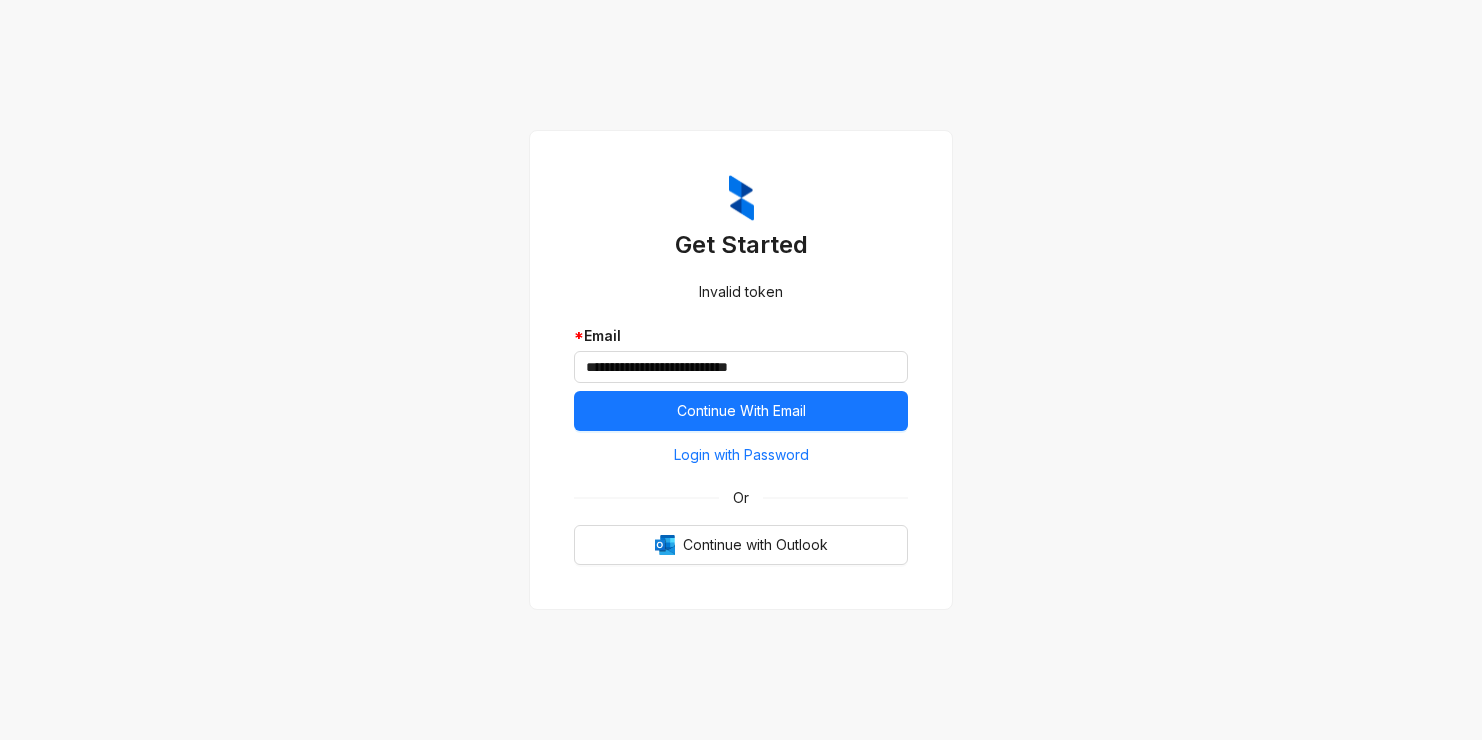 scroll, scrollTop: 0, scrollLeft: 0, axis: both 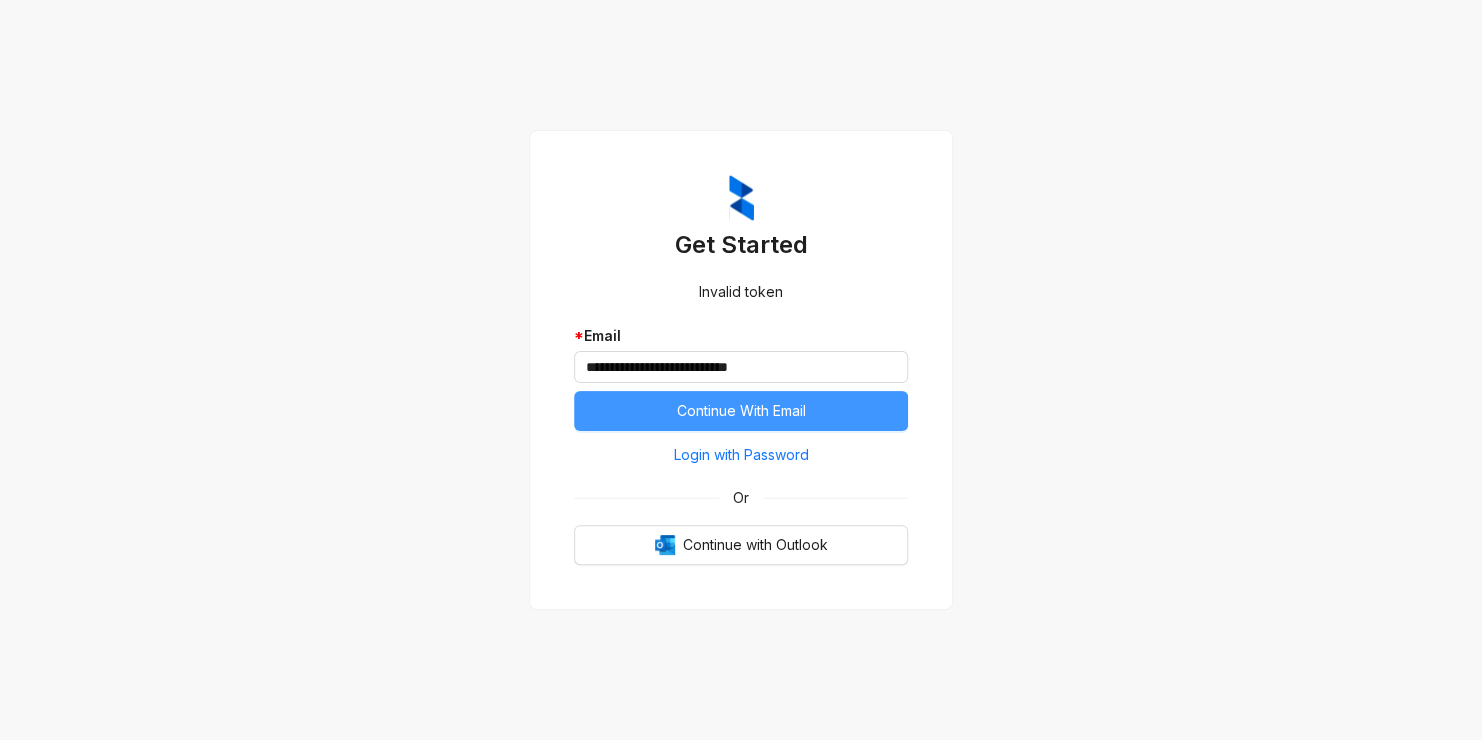 click on "Continue With Email" at bounding box center [741, 411] 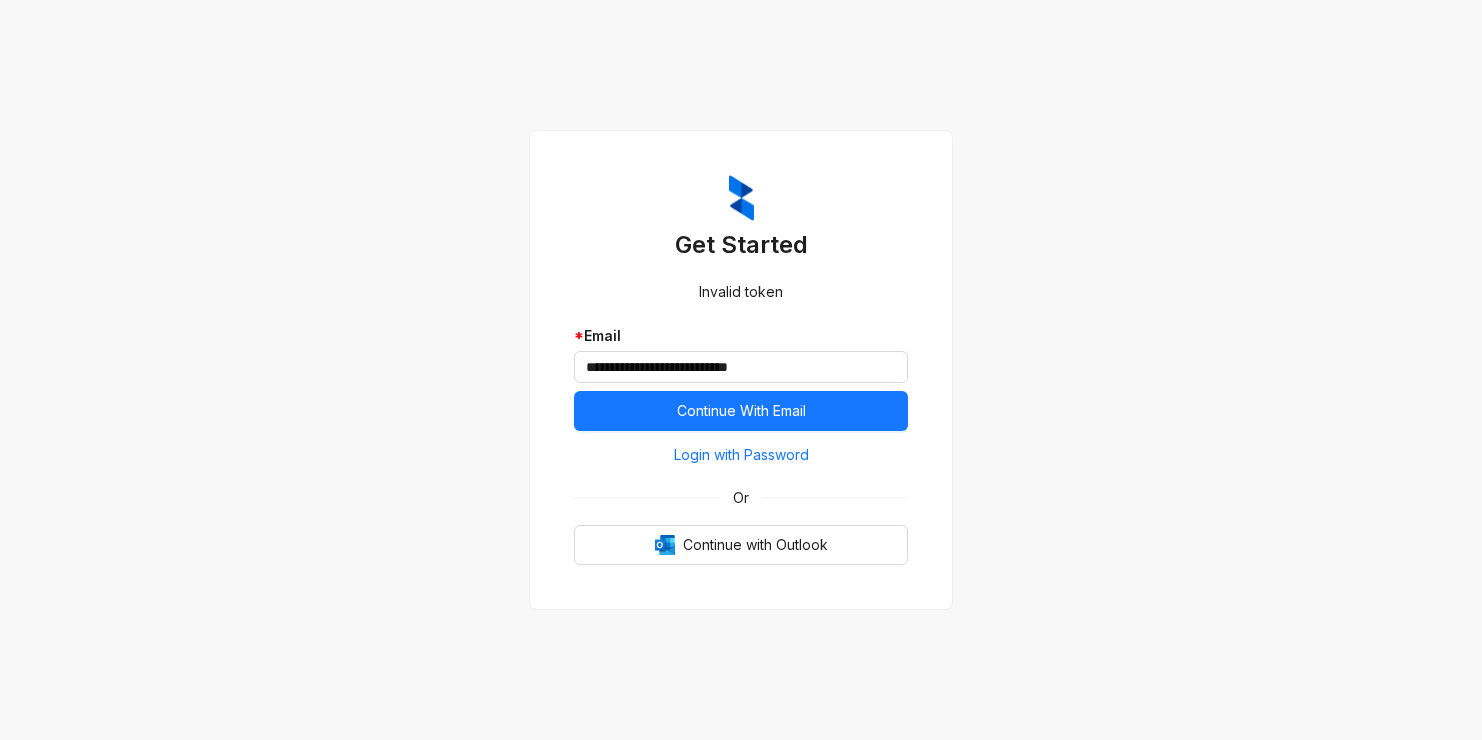 scroll, scrollTop: 0, scrollLeft: 0, axis: both 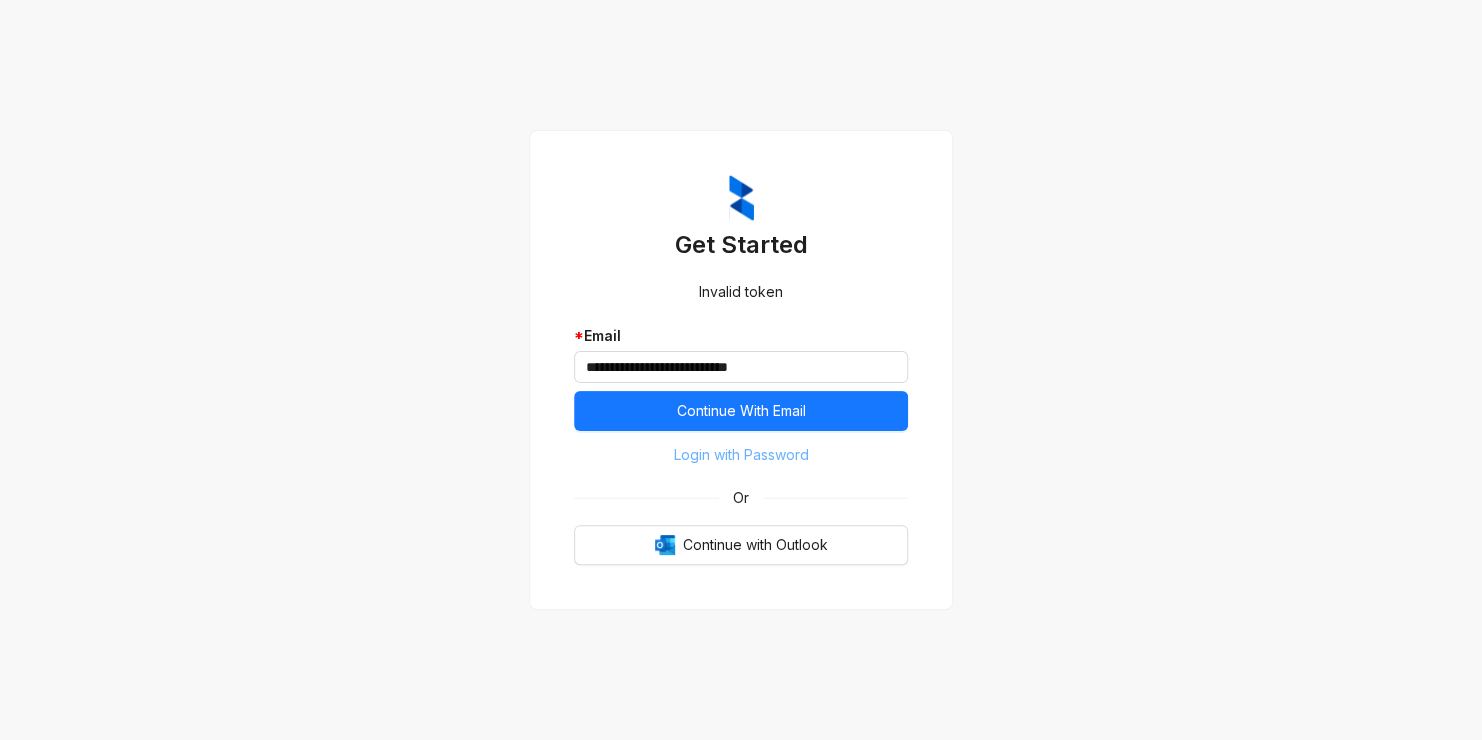 click on "Login with Password" at bounding box center (741, 455) 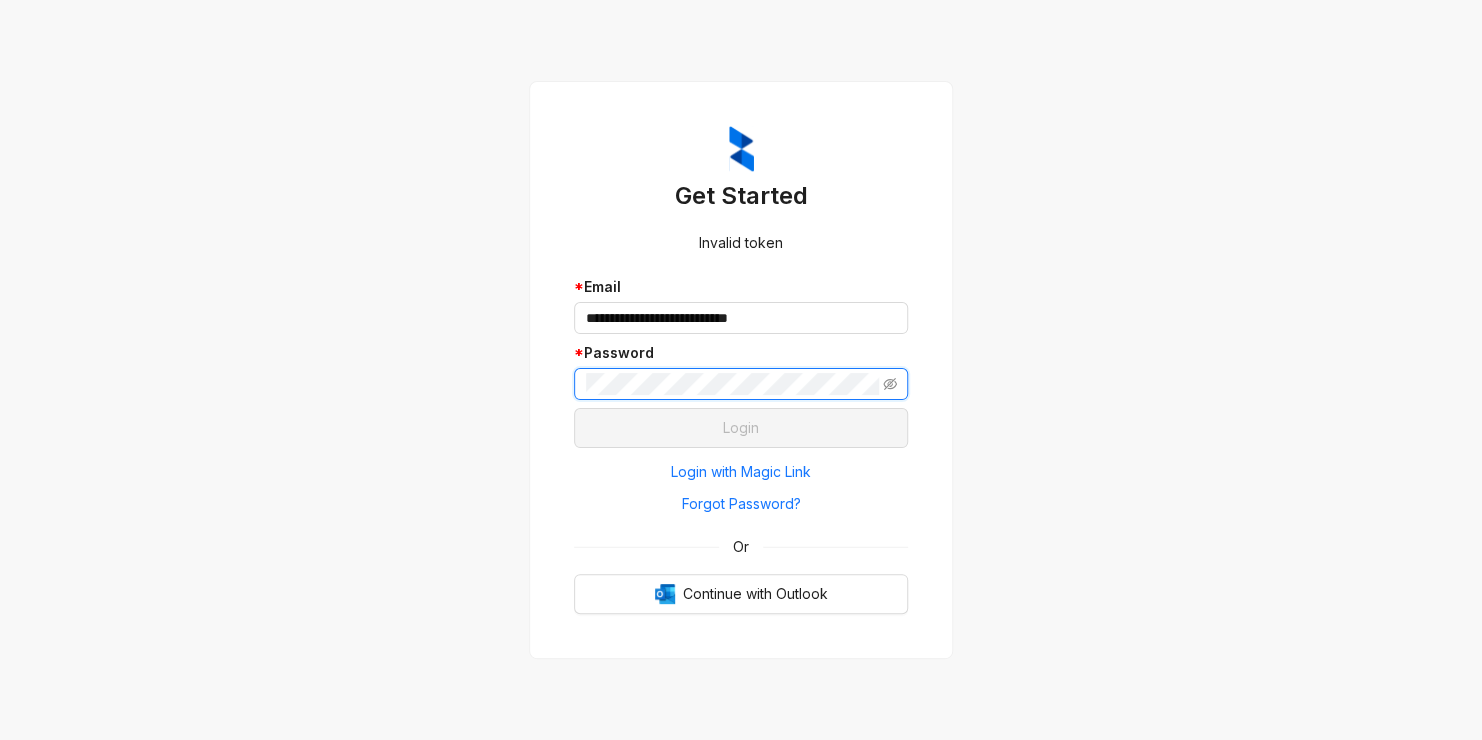 type 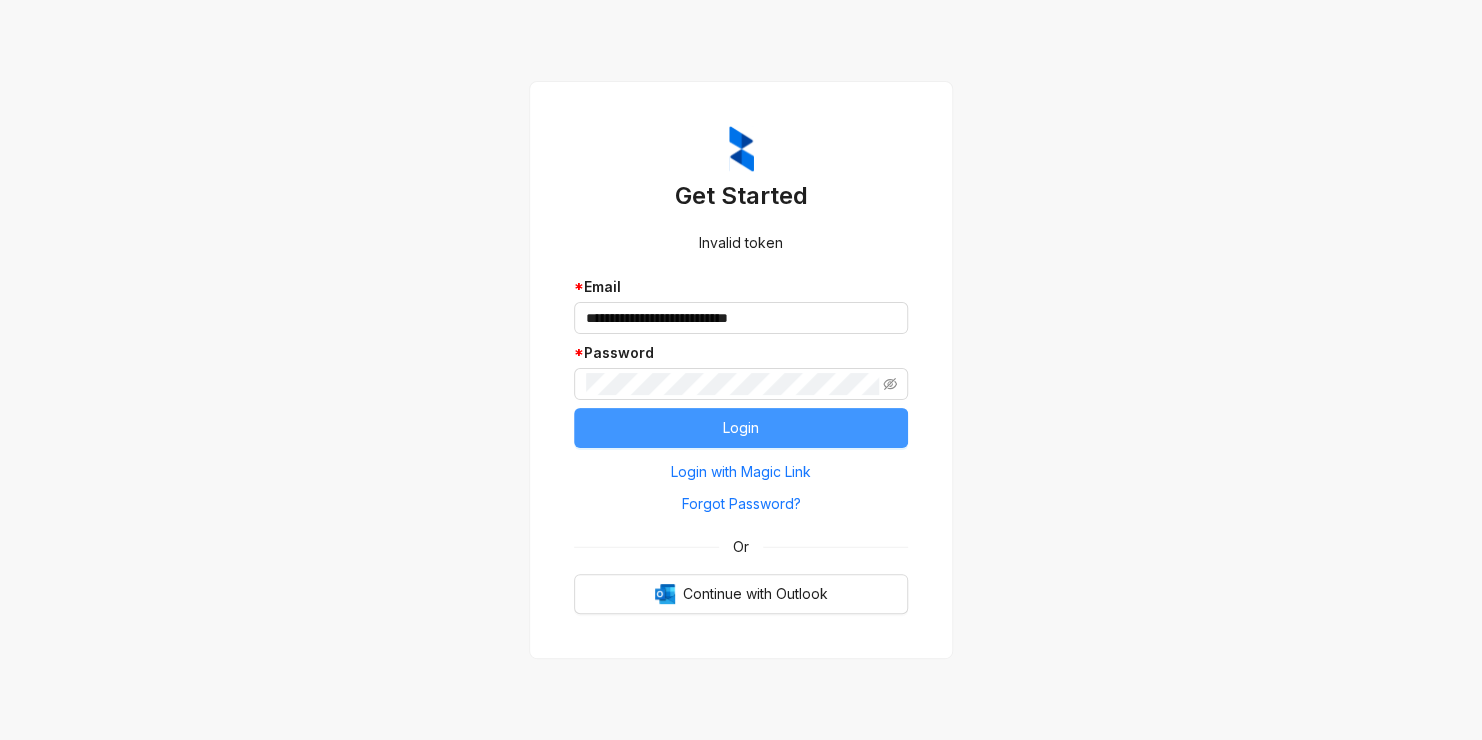 click on "Login" at bounding box center [741, 428] 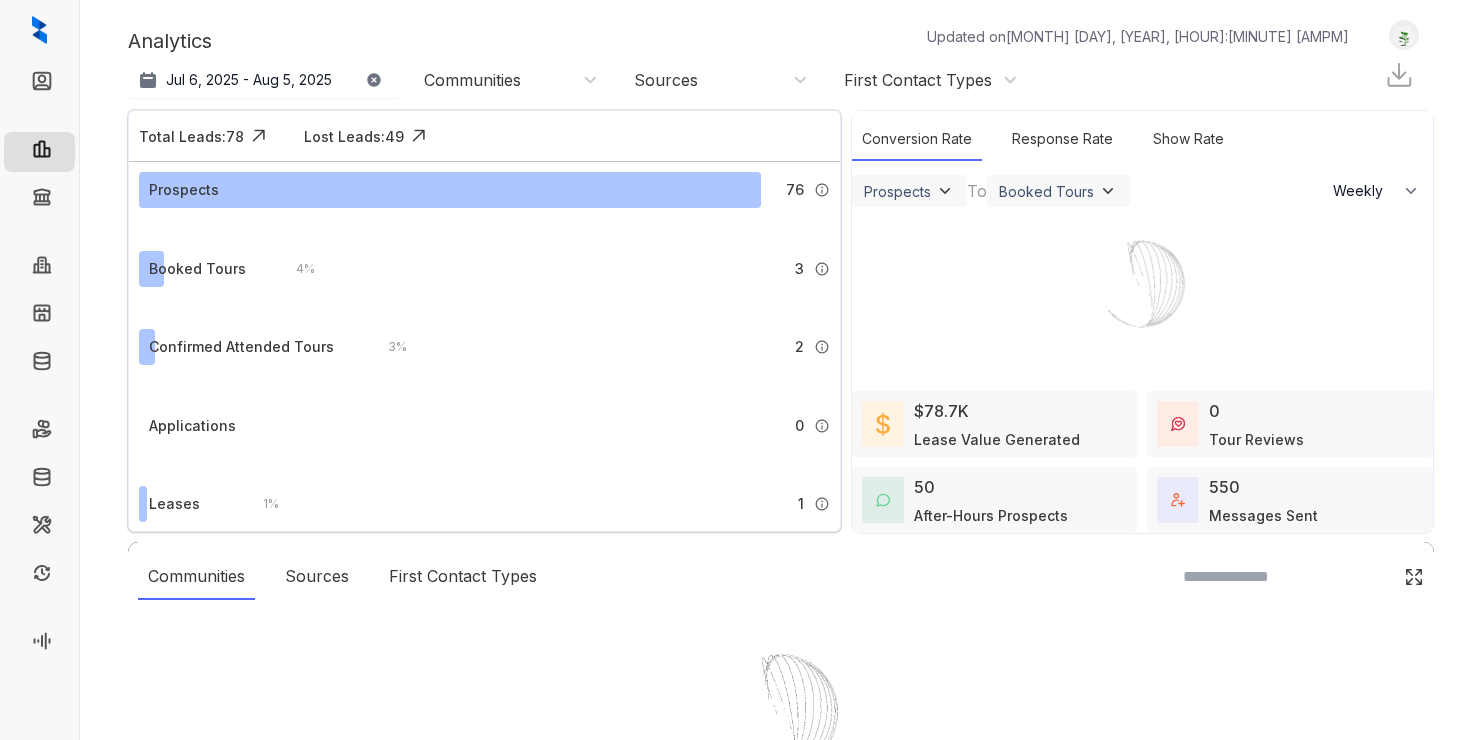 select on "******" 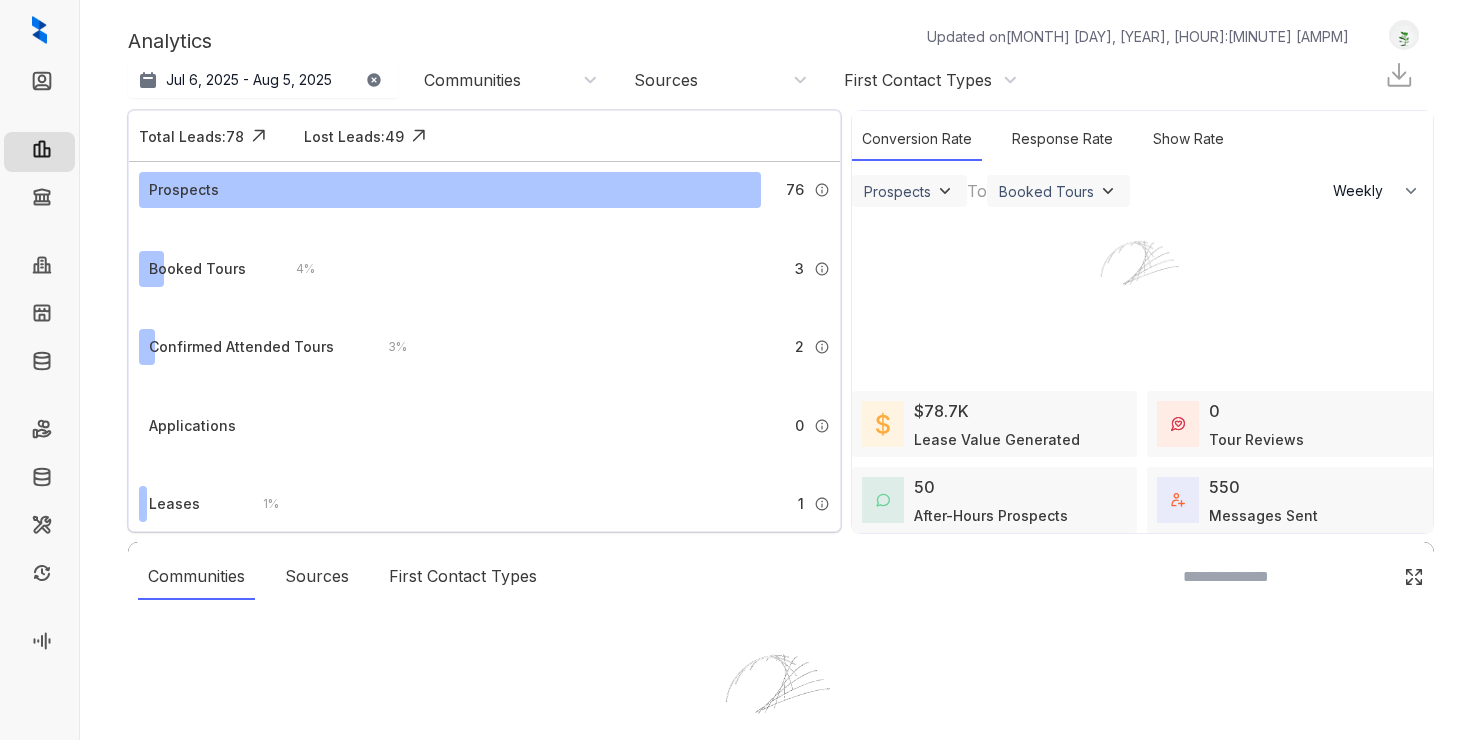 scroll, scrollTop: 0, scrollLeft: 0, axis: both 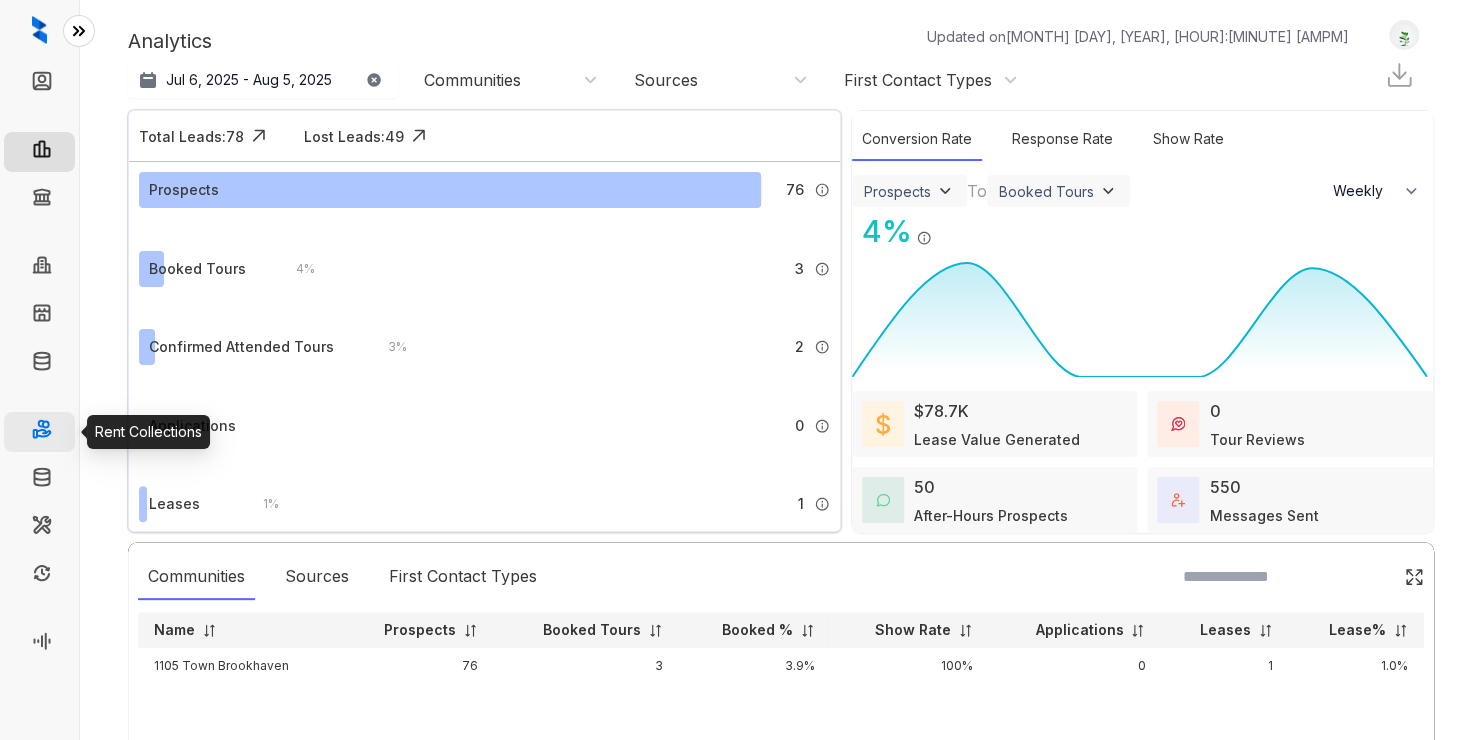 click on "Rent Collections" at bounding box center (115, 432) 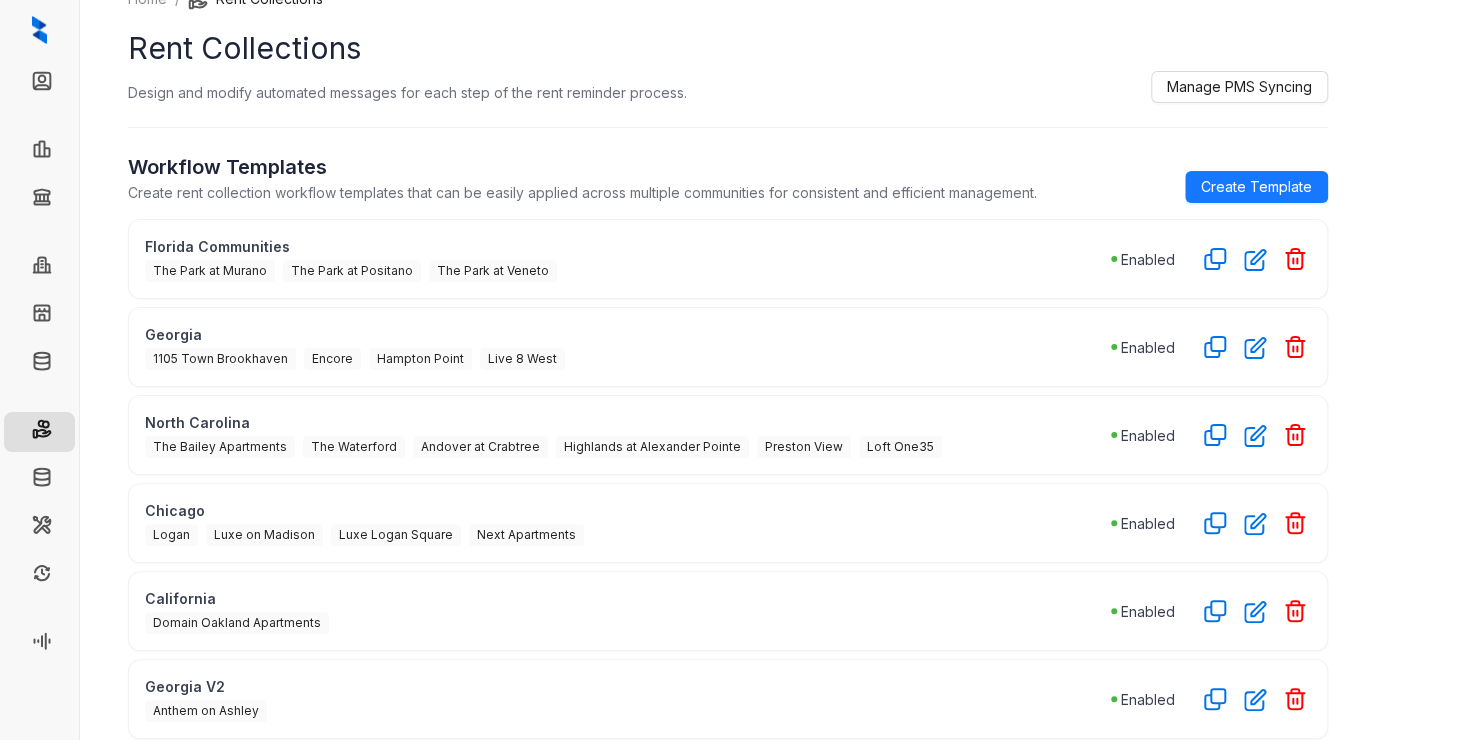 scroll, scrollTop: 0, scrollLeft: 0, axis: both 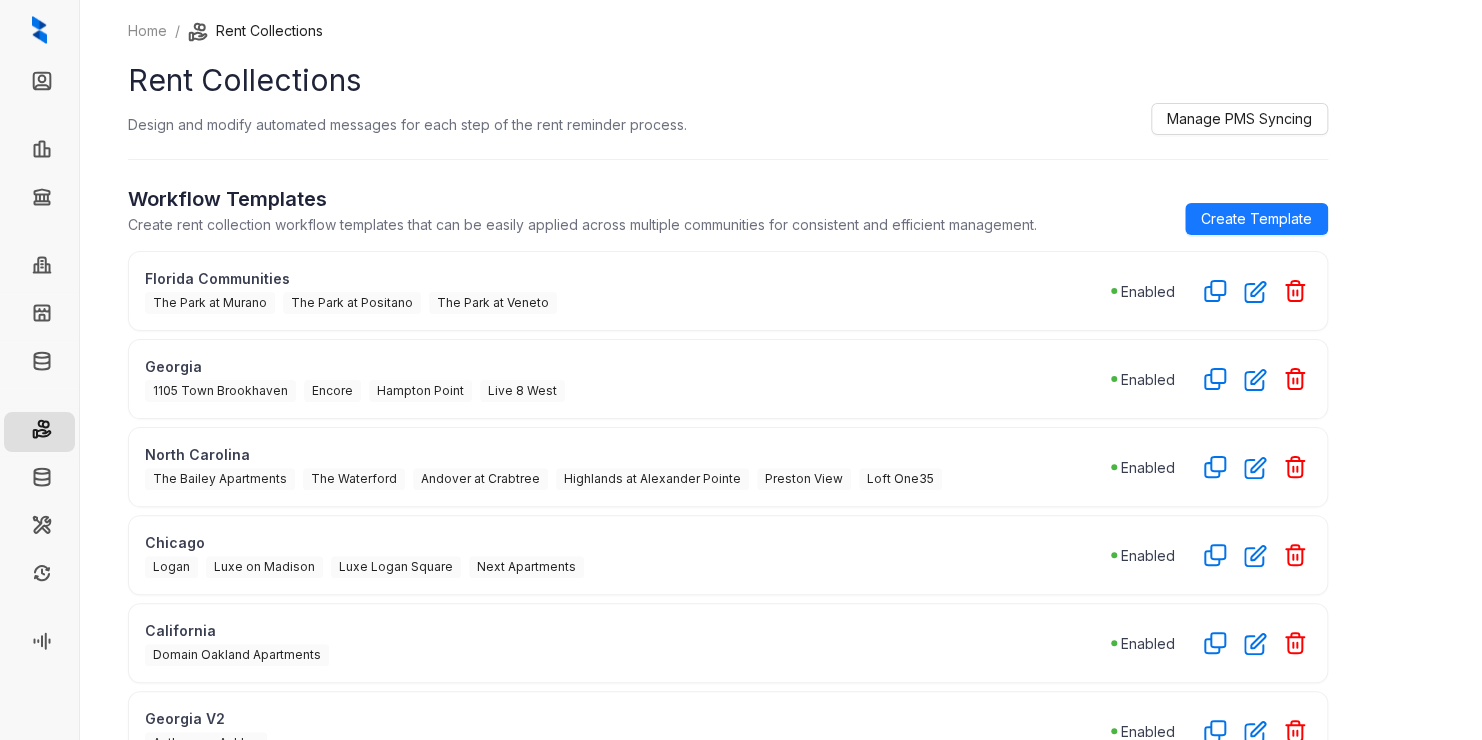 click on "The Park at Murano The Park at Positano The Park at Veneto" at bounding box center [628, 301] 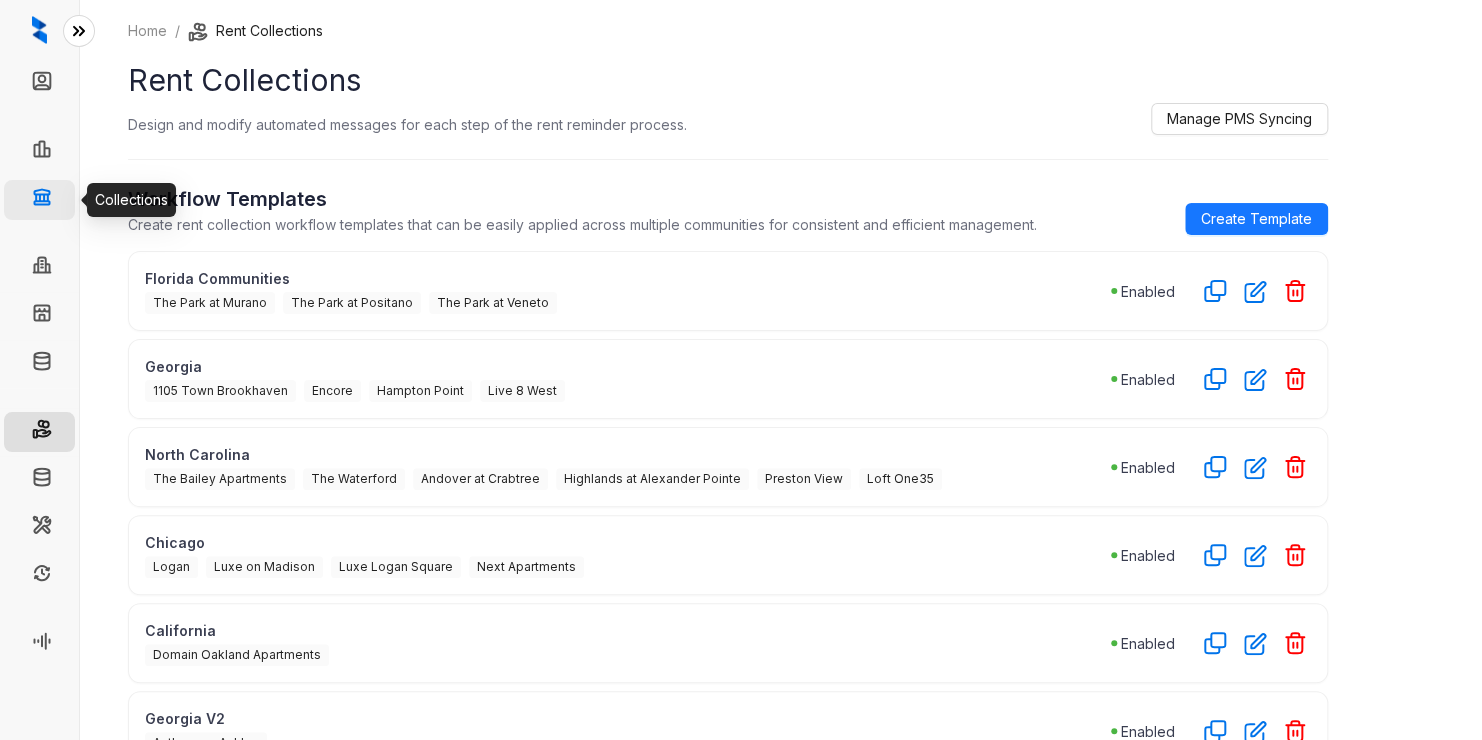 click on "Collections" at bounding box center (98, 200) 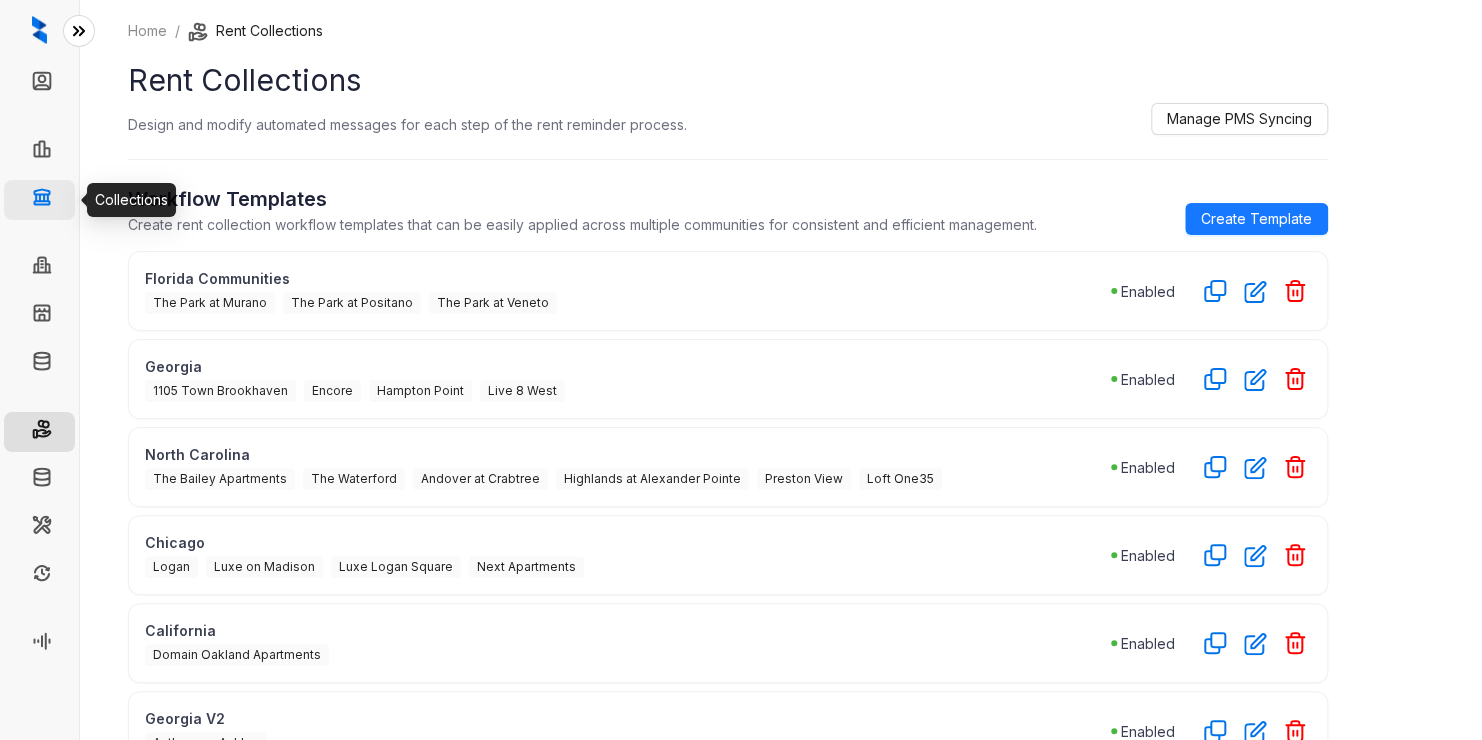 click on "Collections" at bounding box center (98, 200) 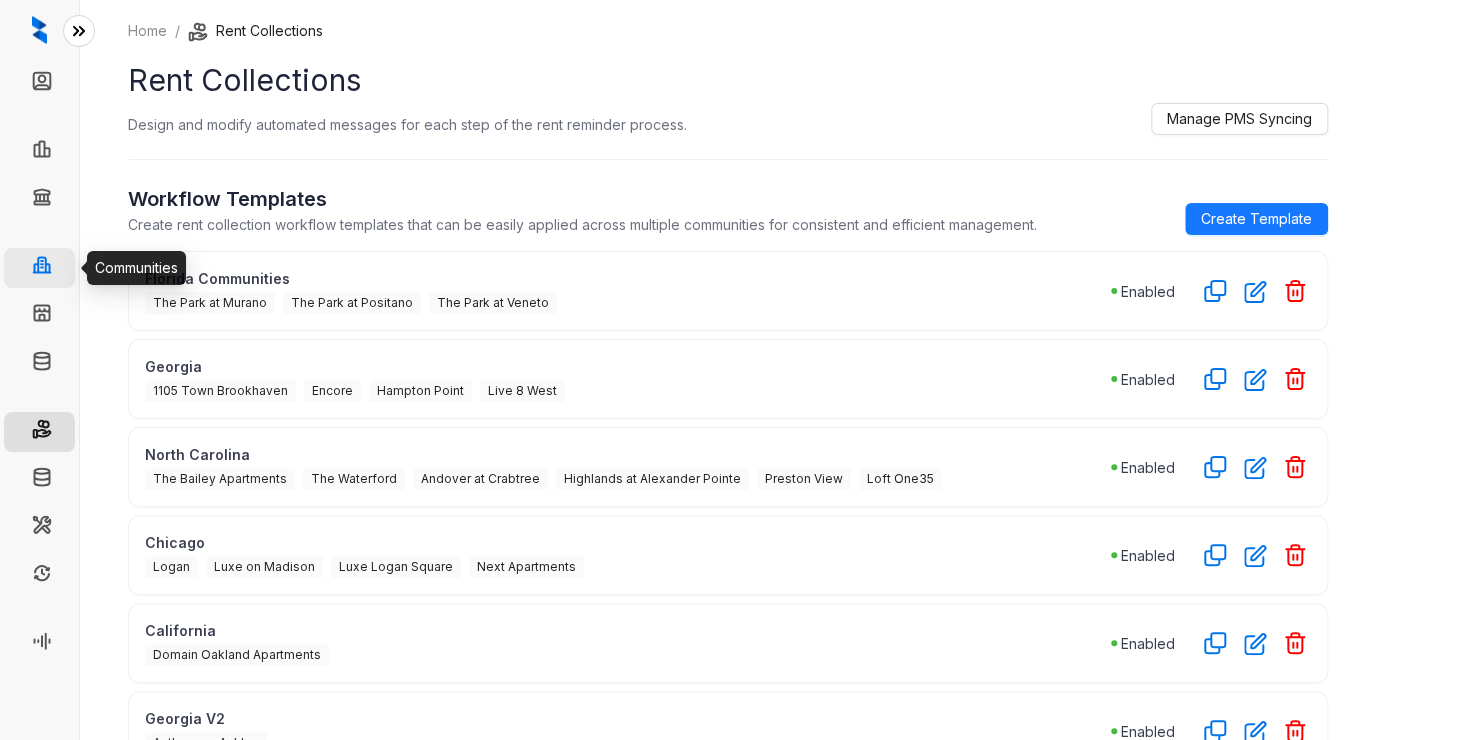 click on "Communities" at bounding box center (103, 268) 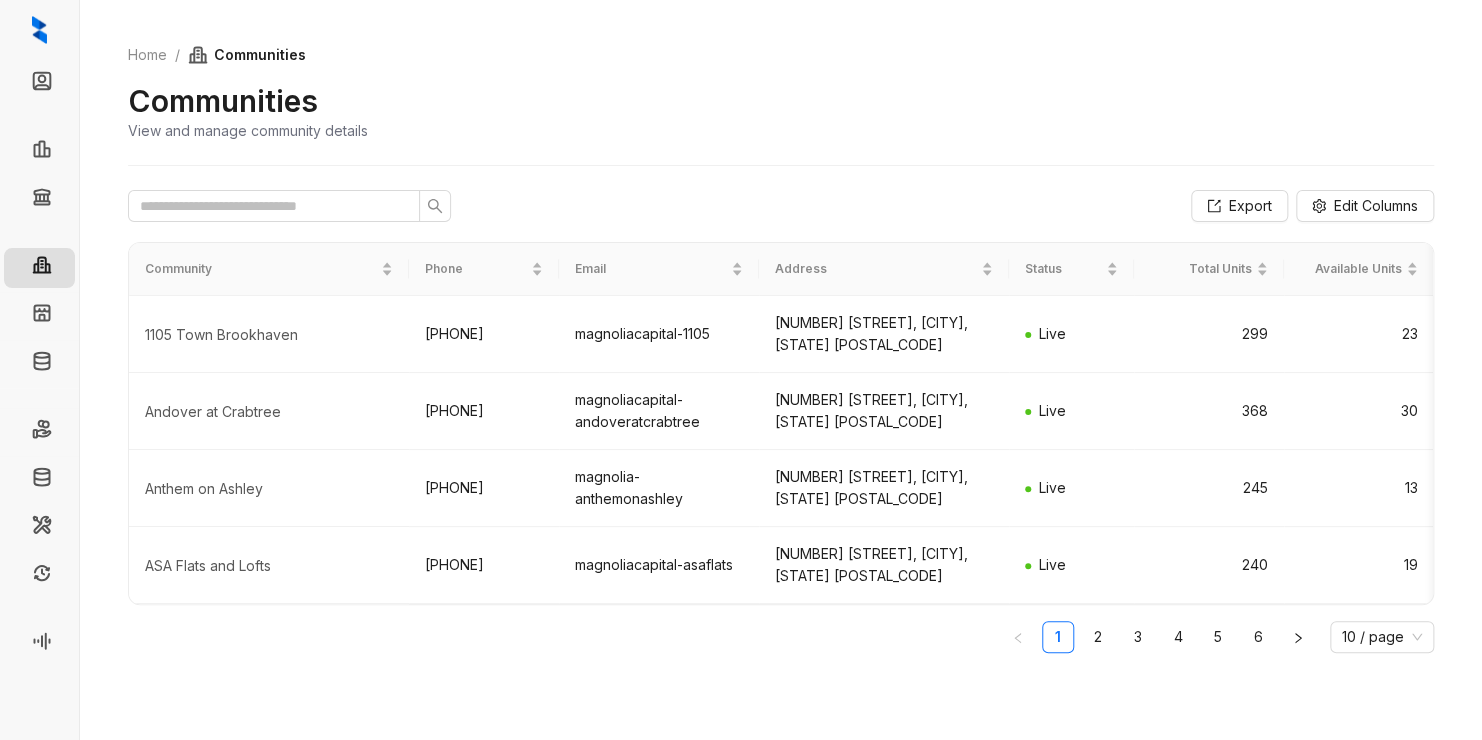 click on "Export Edit Columns Community Phone Email Address Status Total Units Available Units               [NUMBER] [STREET], [CITY], [STATE] [POSTAL_CODE] [PHONE] [COMPANY] [NUMBER] [STREET], [CITY], [STATE] [POSTAL_CODE] [PHONE] [COMPANY] [NUMBER] [STREET], [CITY], [STATE] [POSTAL_CODE] [PHONE] [COMPANY] [NUMBER] [STREET], [CITY], [STATE] [POSTAL_CODE] [PHONE] [COMPANY] [NUMBER] [STREET], [CITY], [STATE] [POSTAL_CODE] [PHONE] [COMPANY] [NUMBER] [STREET], [CITY], [STATE] [POSTAL_CODE] [PHONE] [COMPANY] [NUMBER] [STREET], [CITY], [STATE] [POSTAL_CODE] [PHONE] [COMPANY] [NUMBER] [STREET], [CITY], [STATE] [POSTAL_CODE] [PHONE] [COMPANY]" at bounding box center (781, 425) 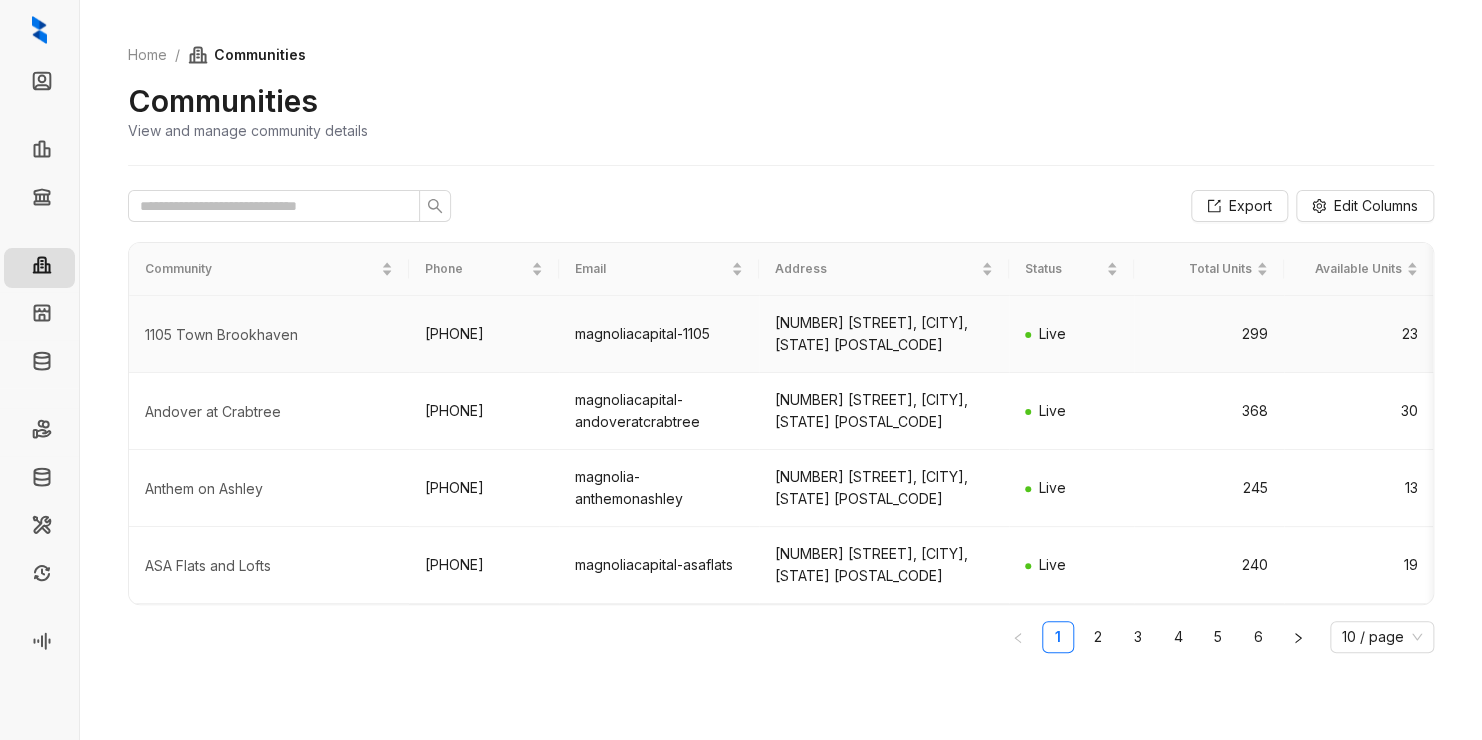 click on "[PHONE]" at bounding box center (484, 334) 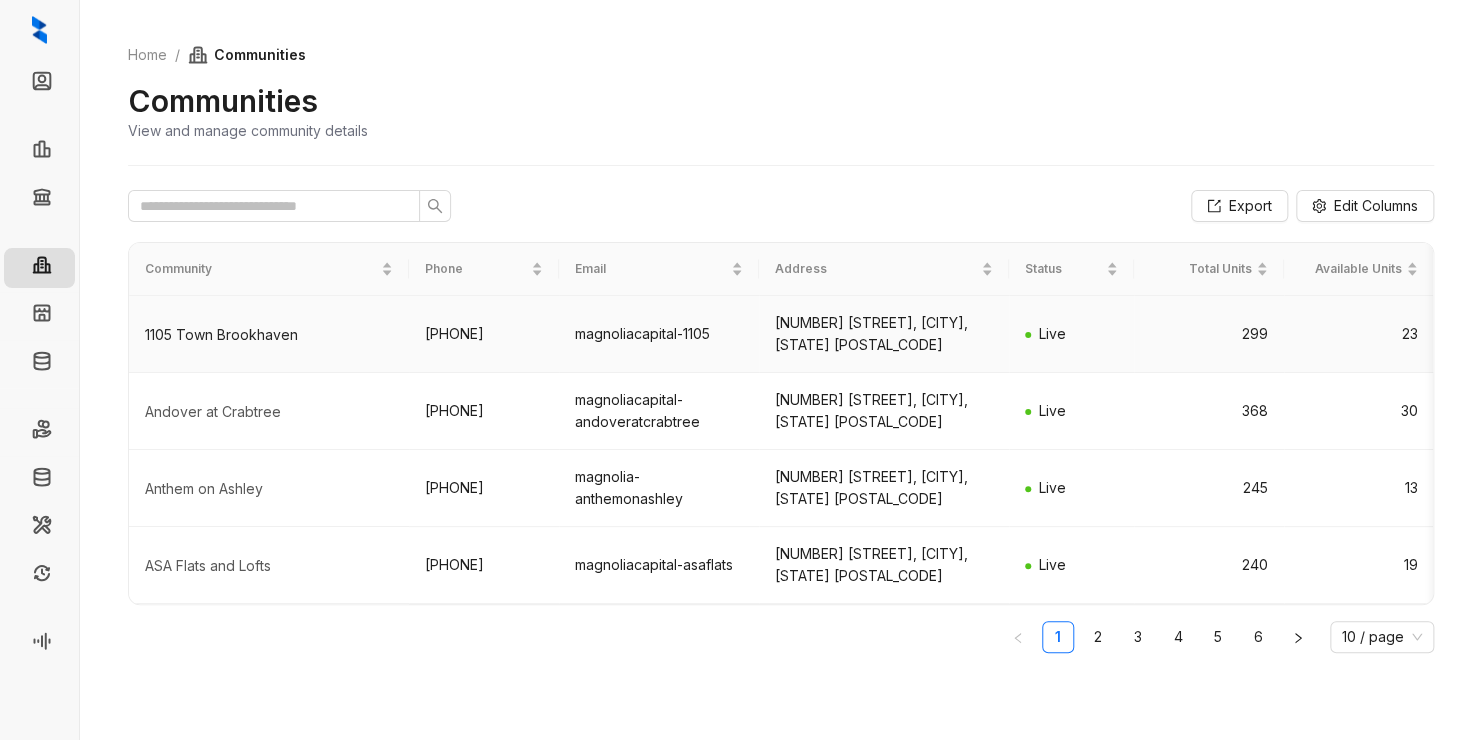 click on "1105 Town Brookhaven" at bounding box center [269, 335] 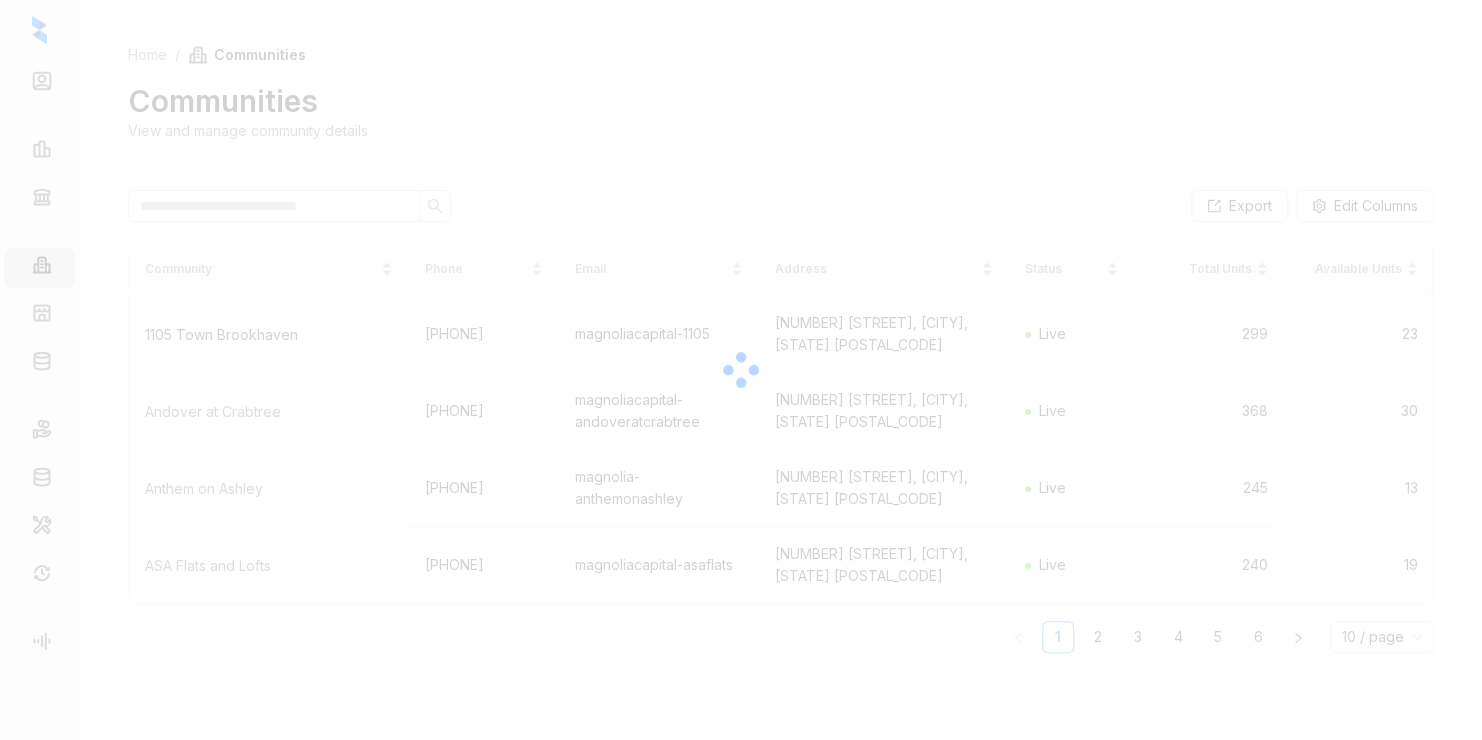 click at bounding box center [741, 370] 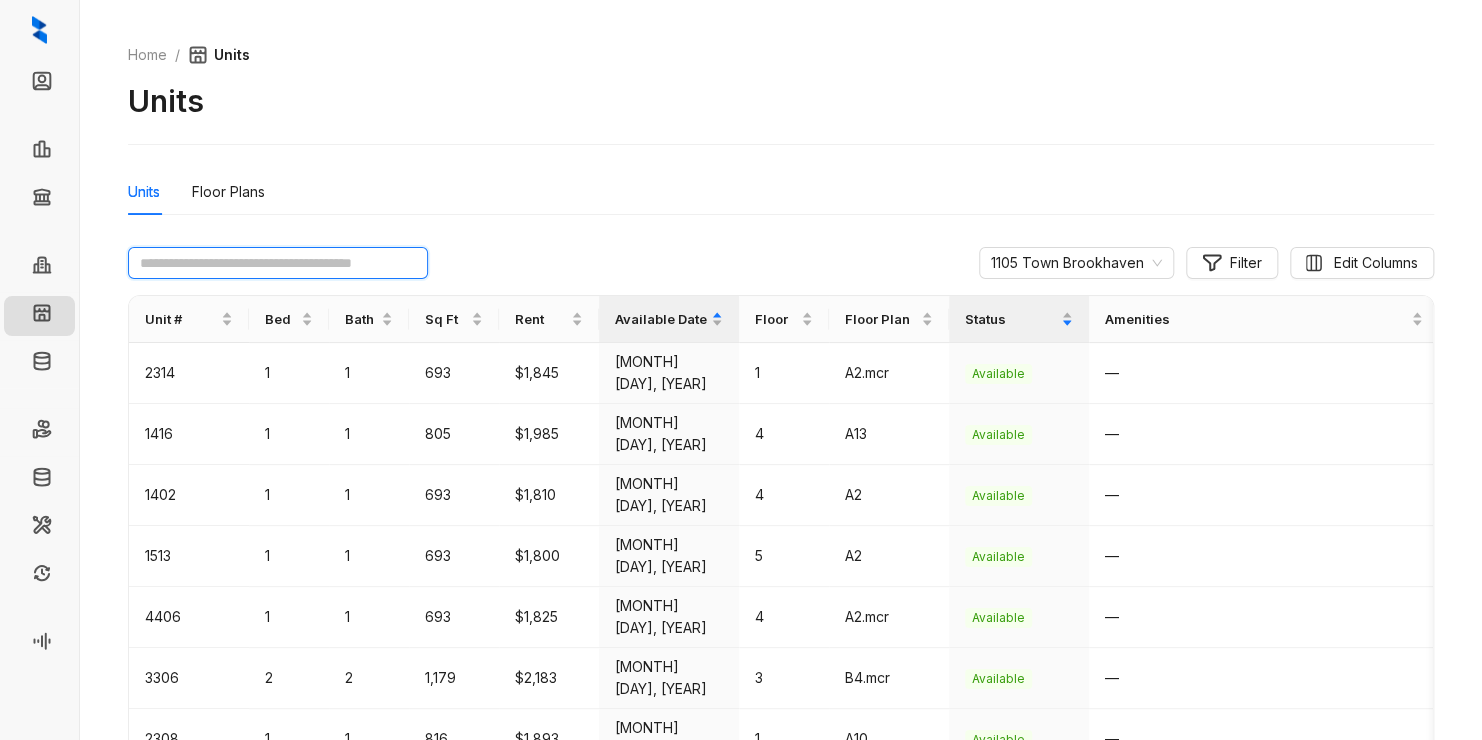 click at bounding box center [278, 263] 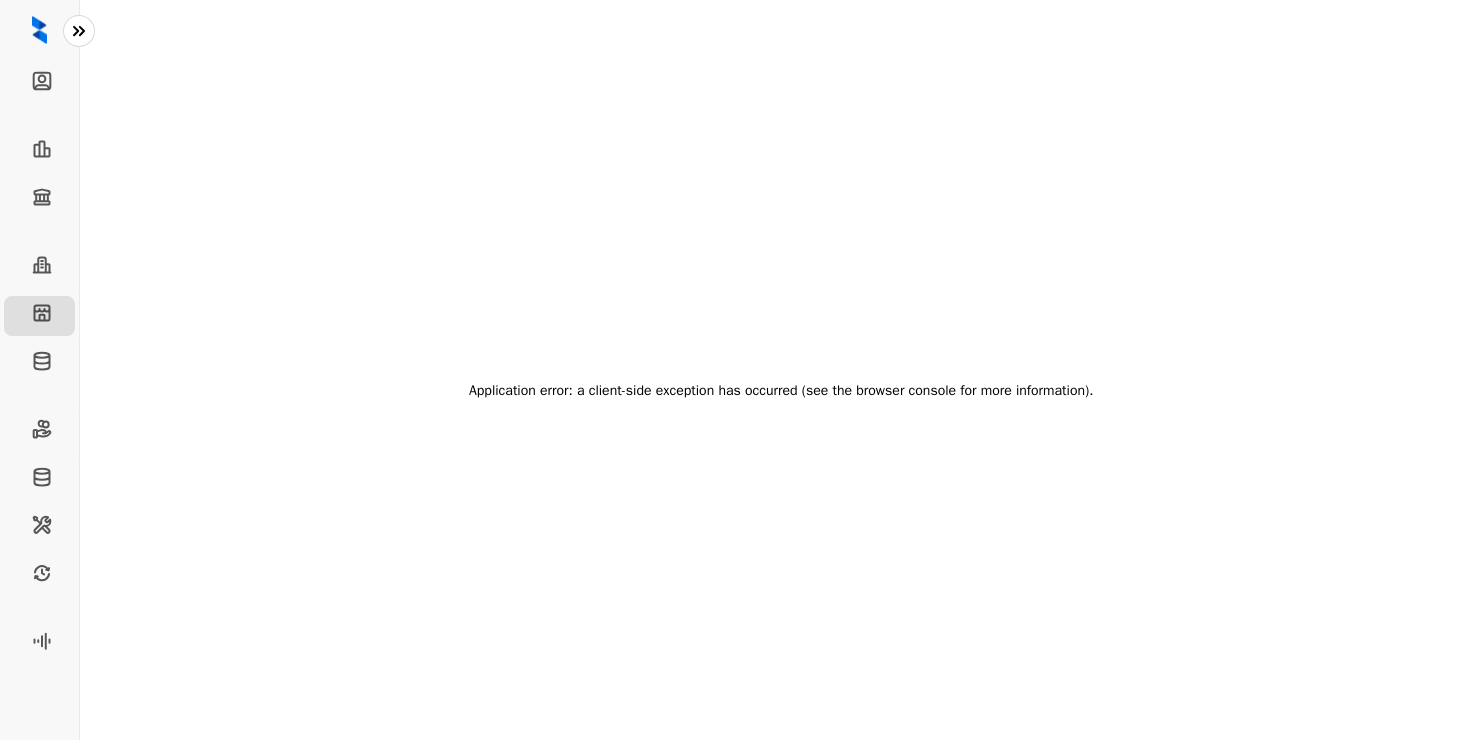 click 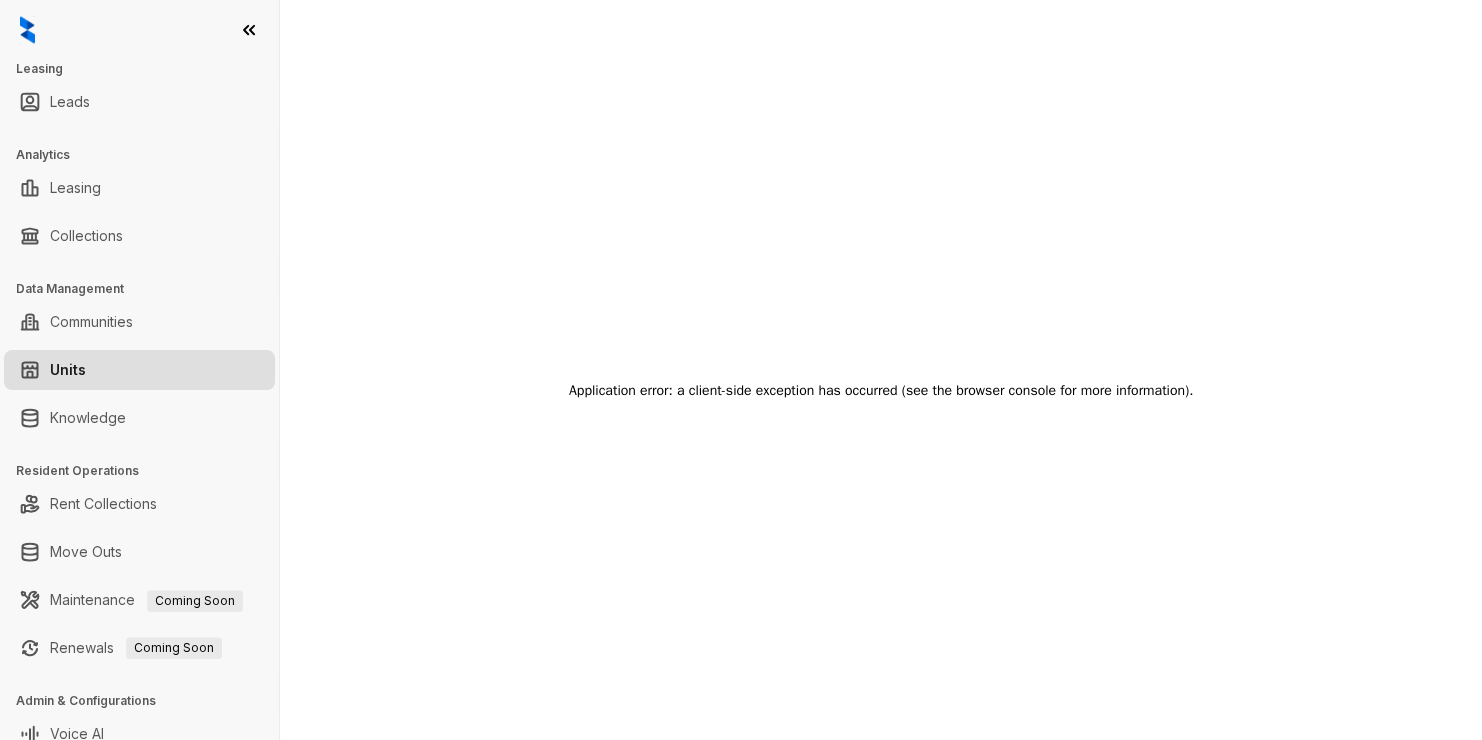 click on "Units" at bounding box center (68, 370) 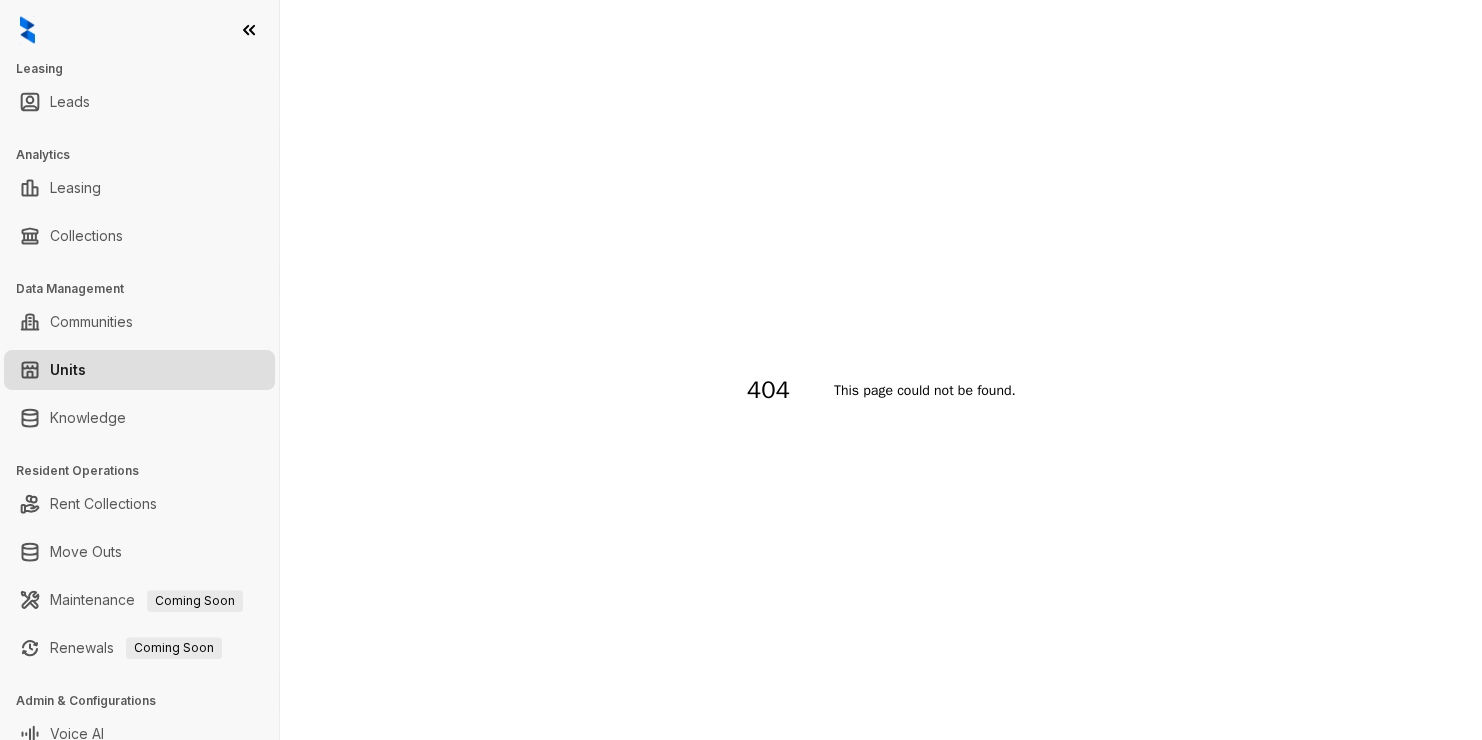 click on "Units" at bounding box center (68, 370) 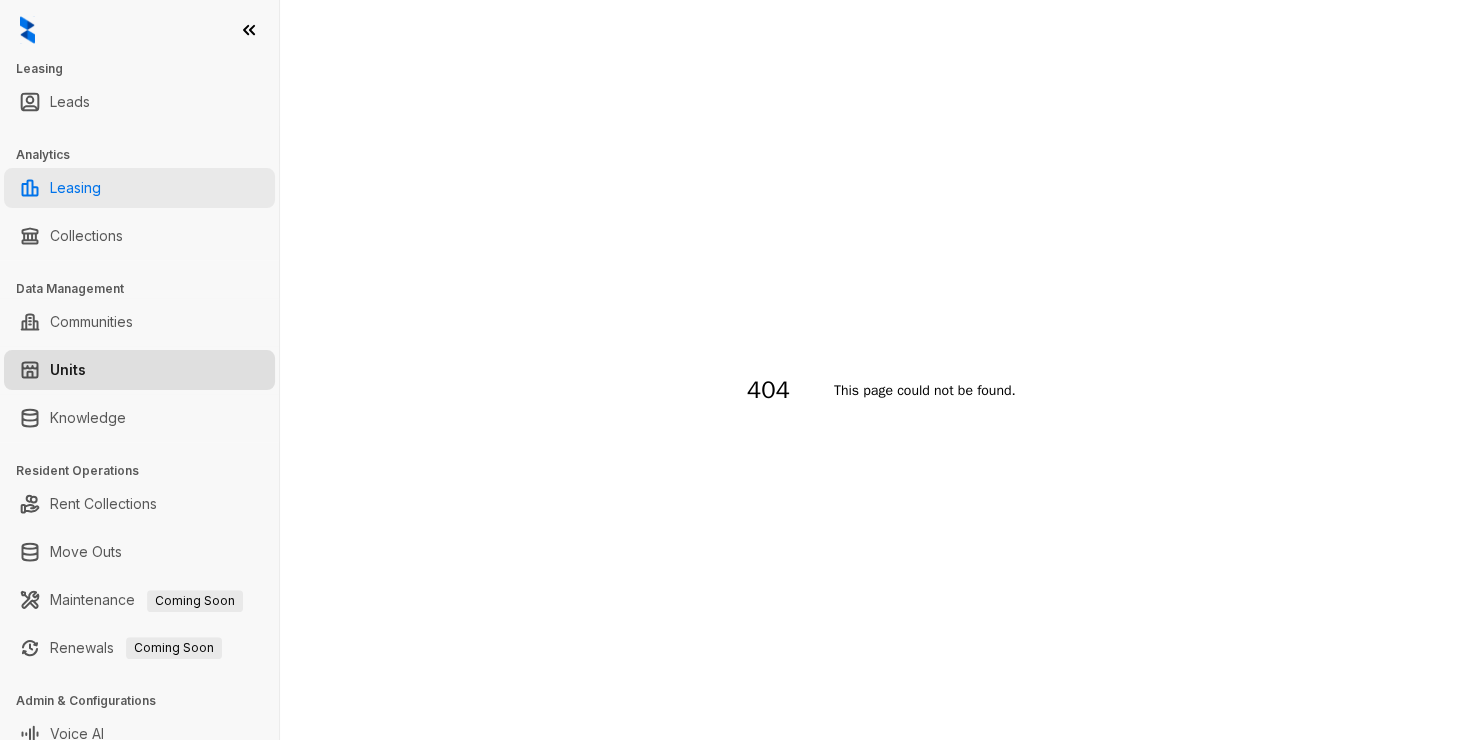 click on "Leasing" at bounding box center [75, 188] 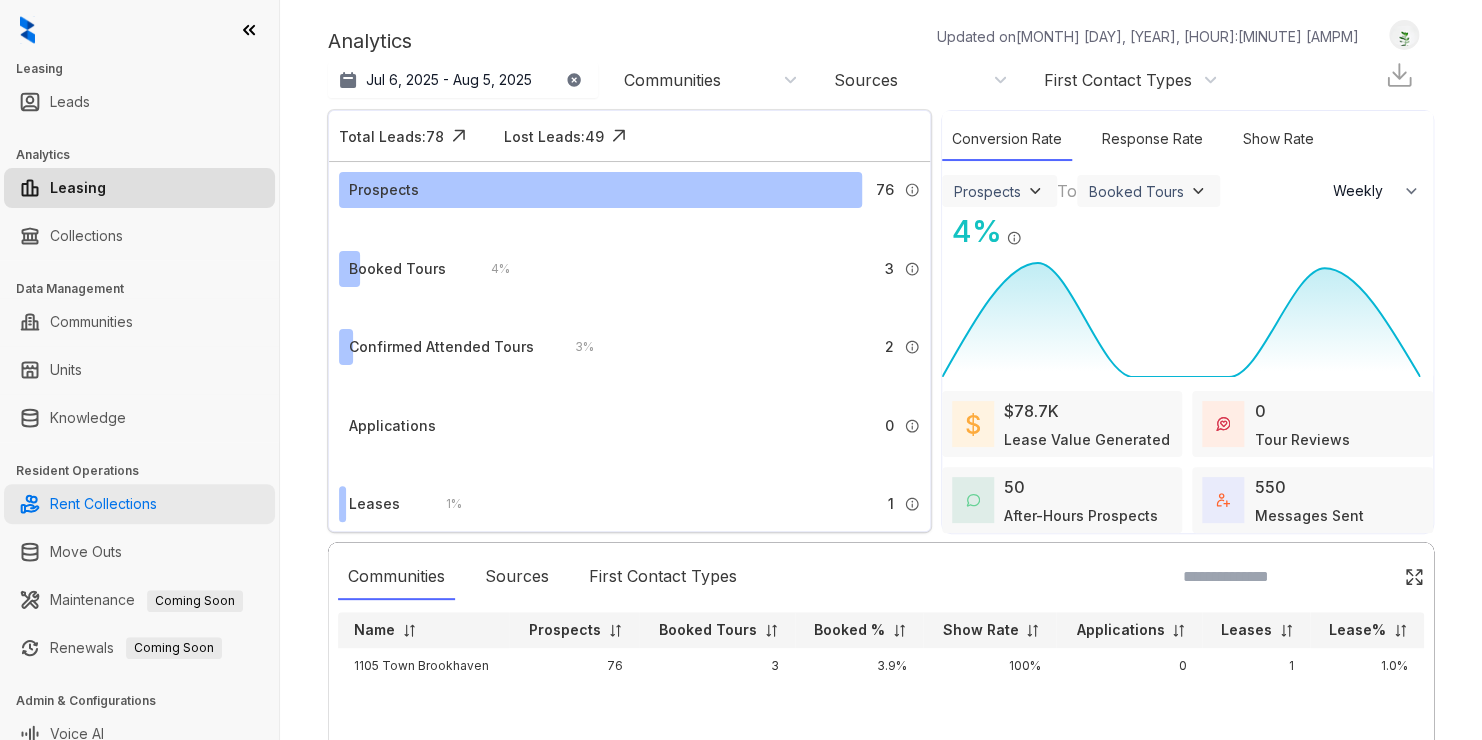 click on "Rent Collections" at bounding box center (103, 504) 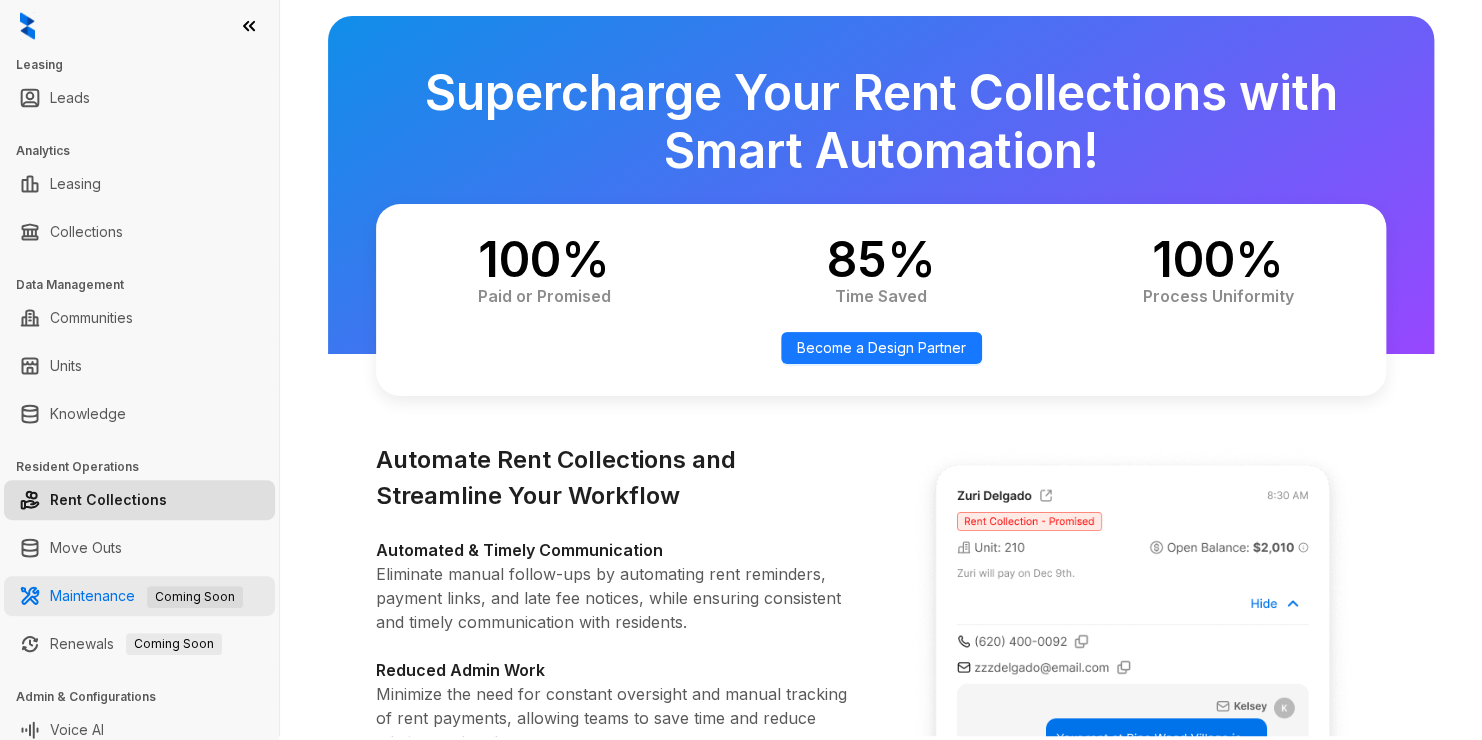 scroll, scrollTop: 0, scrollLeft: 0, axis: both 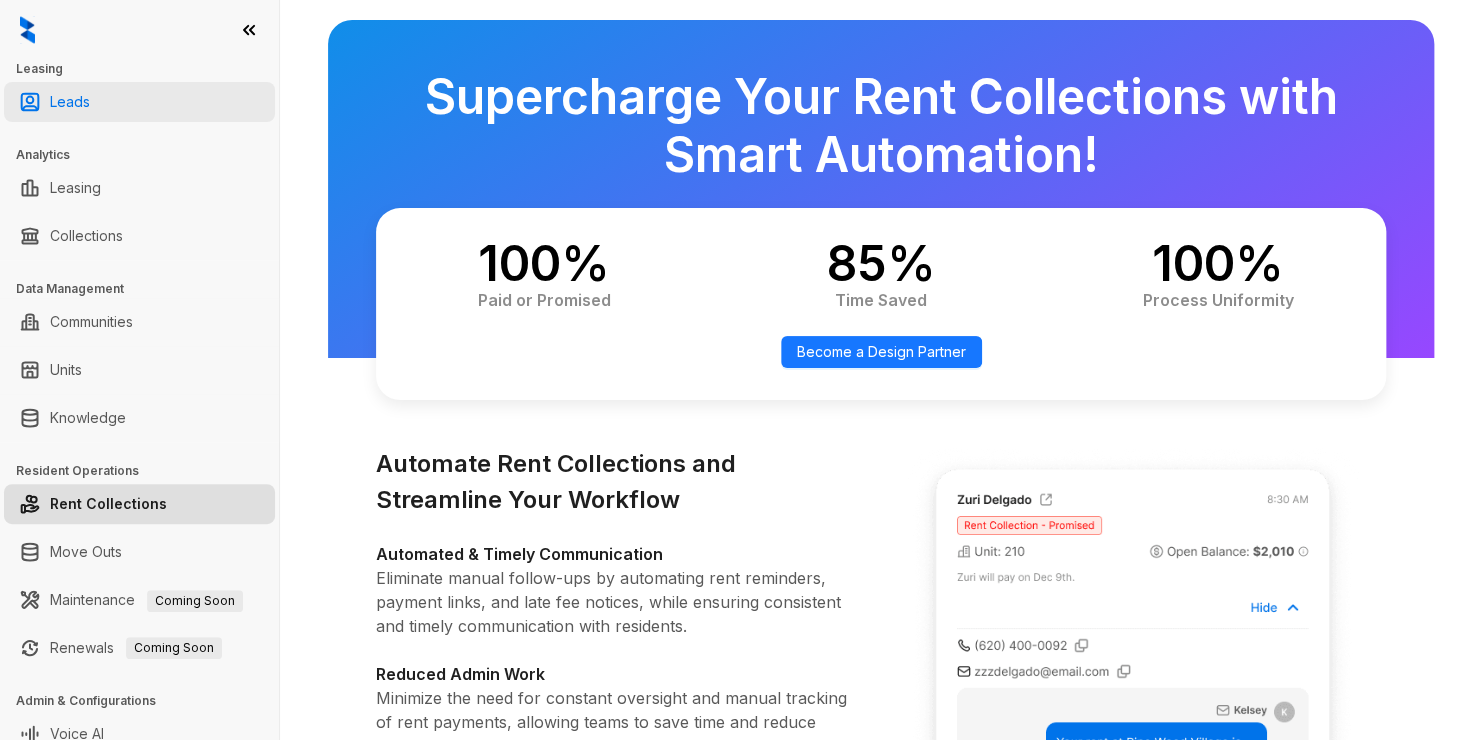 click on "Leads" at bounding box center (70, 102) 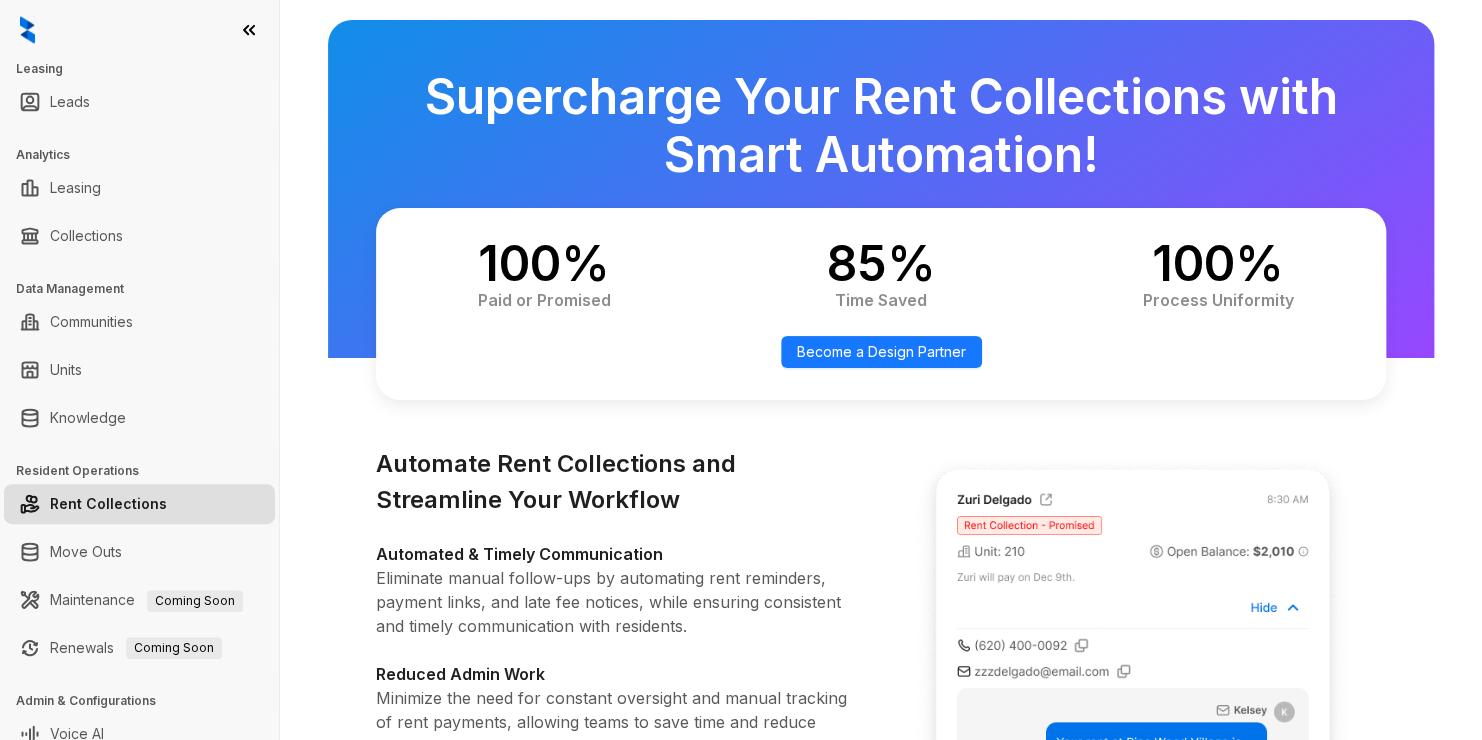 click on "Collections" at bounding box center [139, 236] 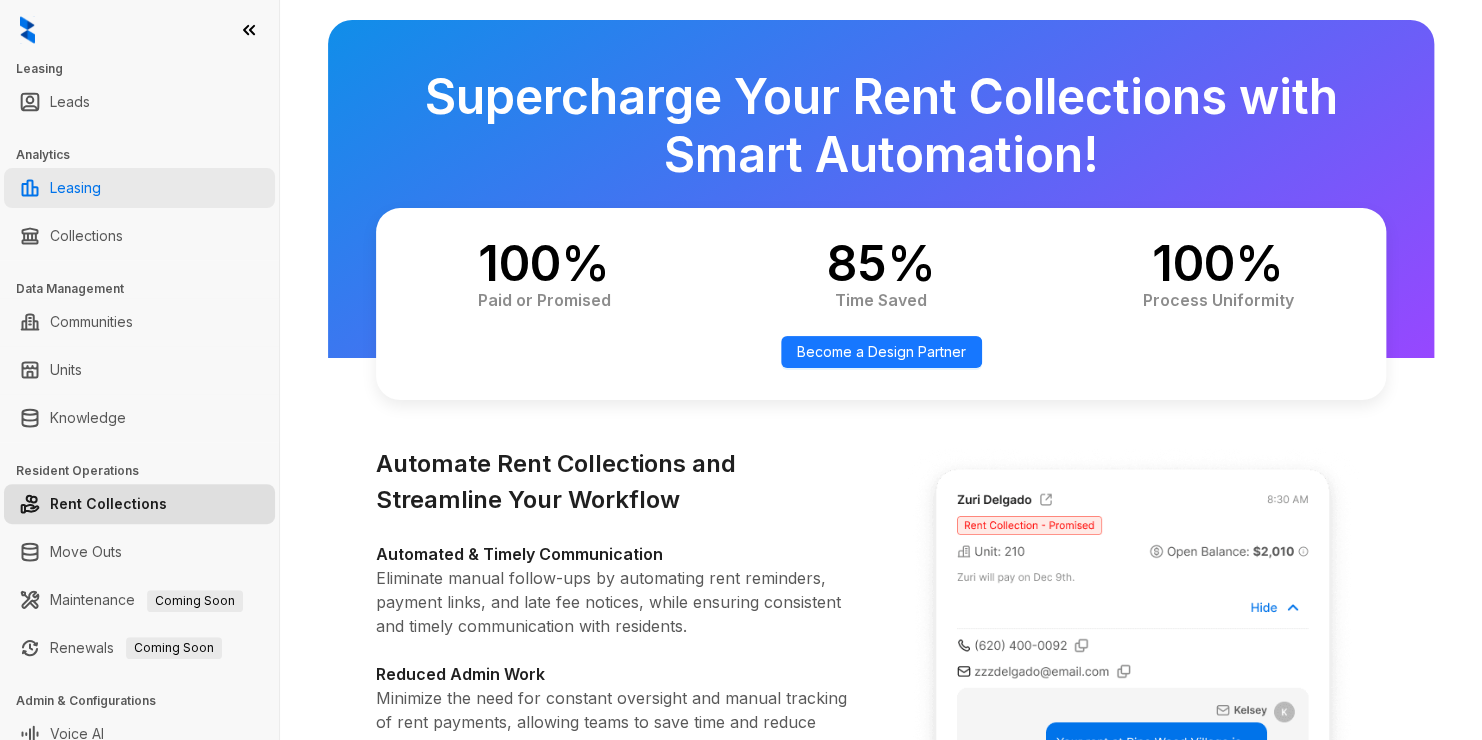 click on "Leasing" at bounding box center (75, 188) 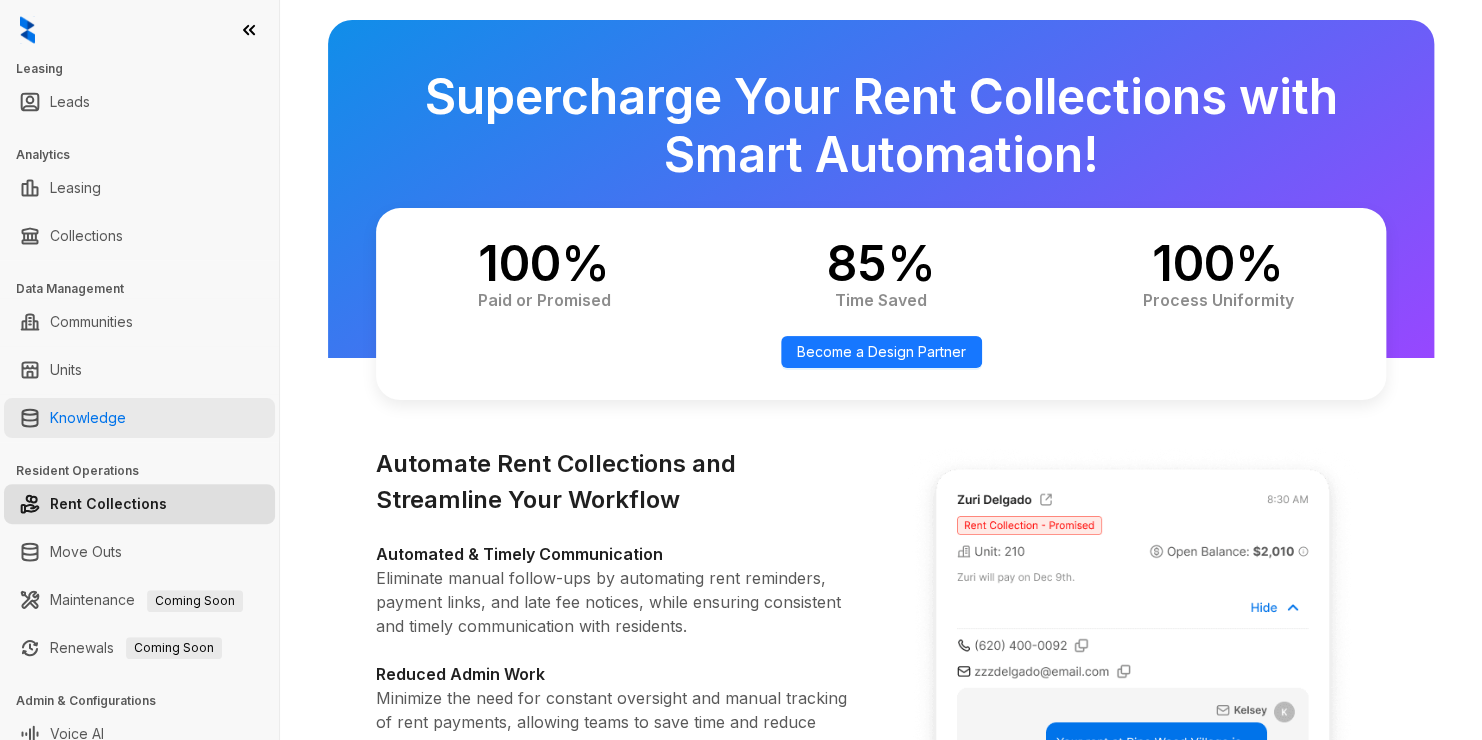 select on "******" 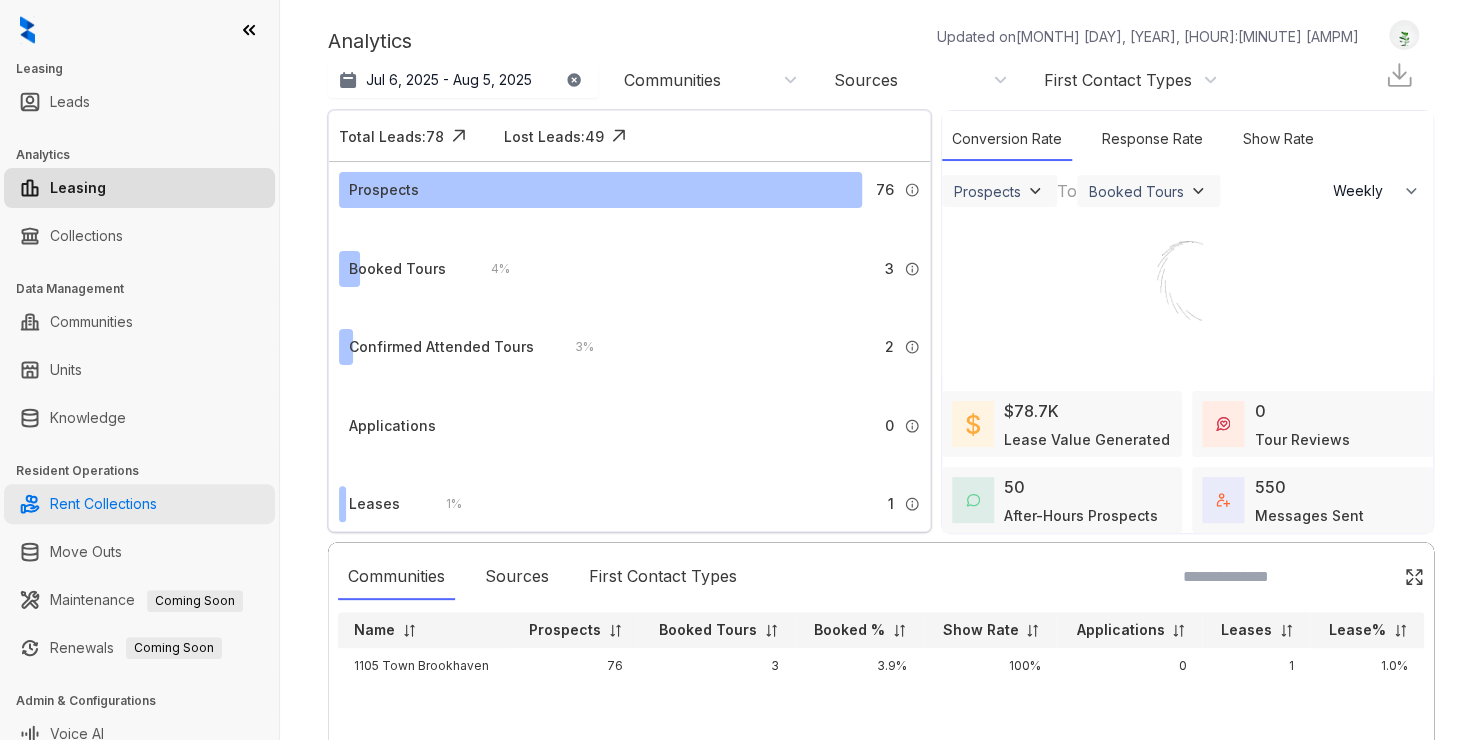 click on "Rent Collections" at bounding box center (103, 504) 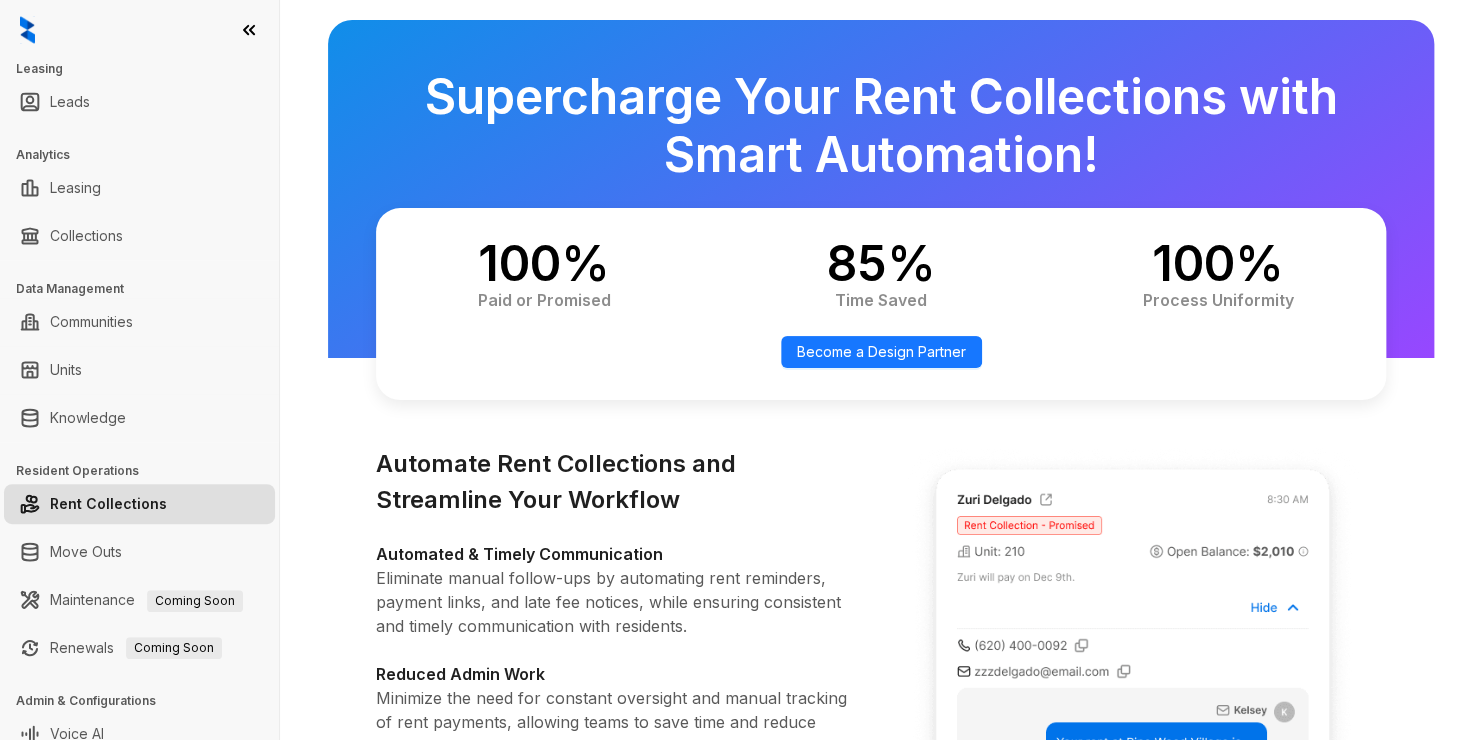 click on "Rent Collections" at bounding box center (108, 504) 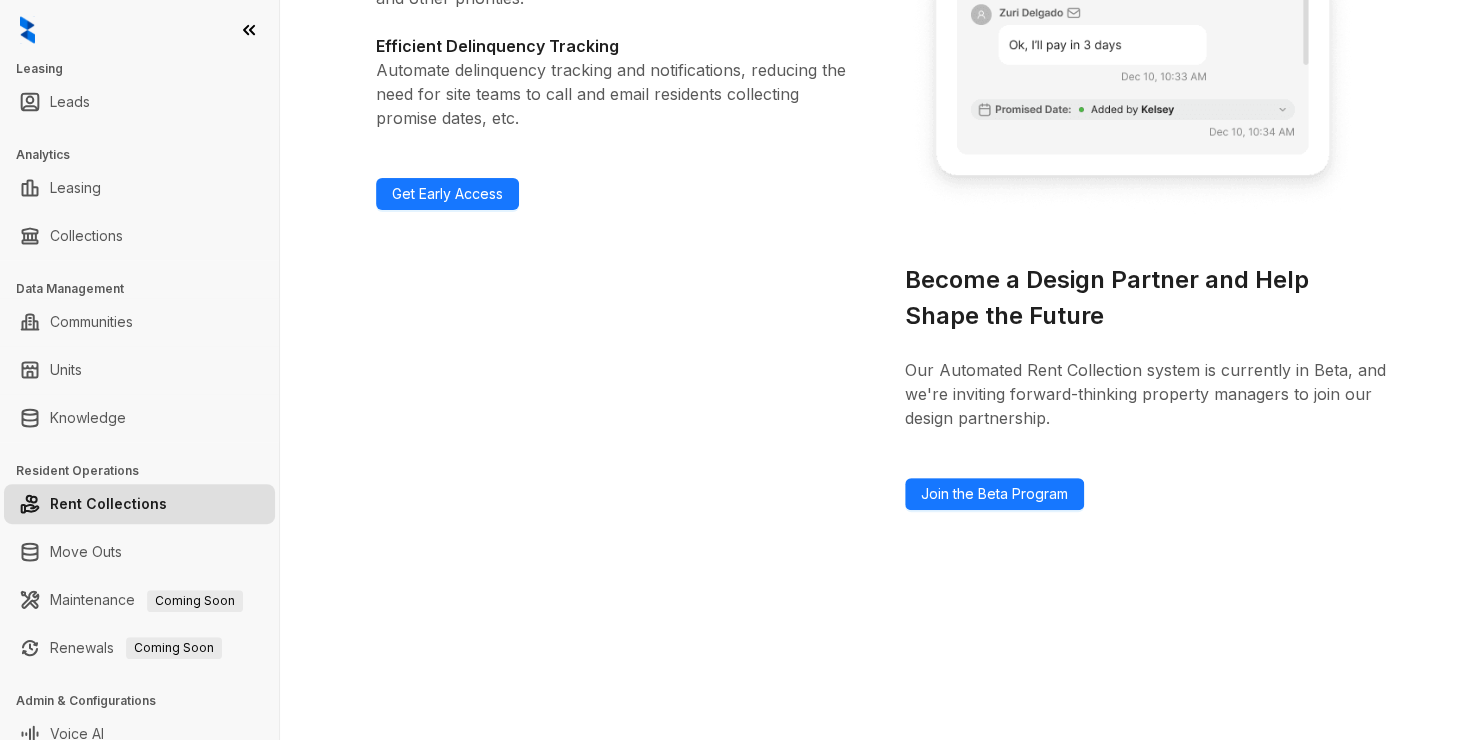 scroll, scrollTop: 268, scrollLeft: 0, axis: vertical 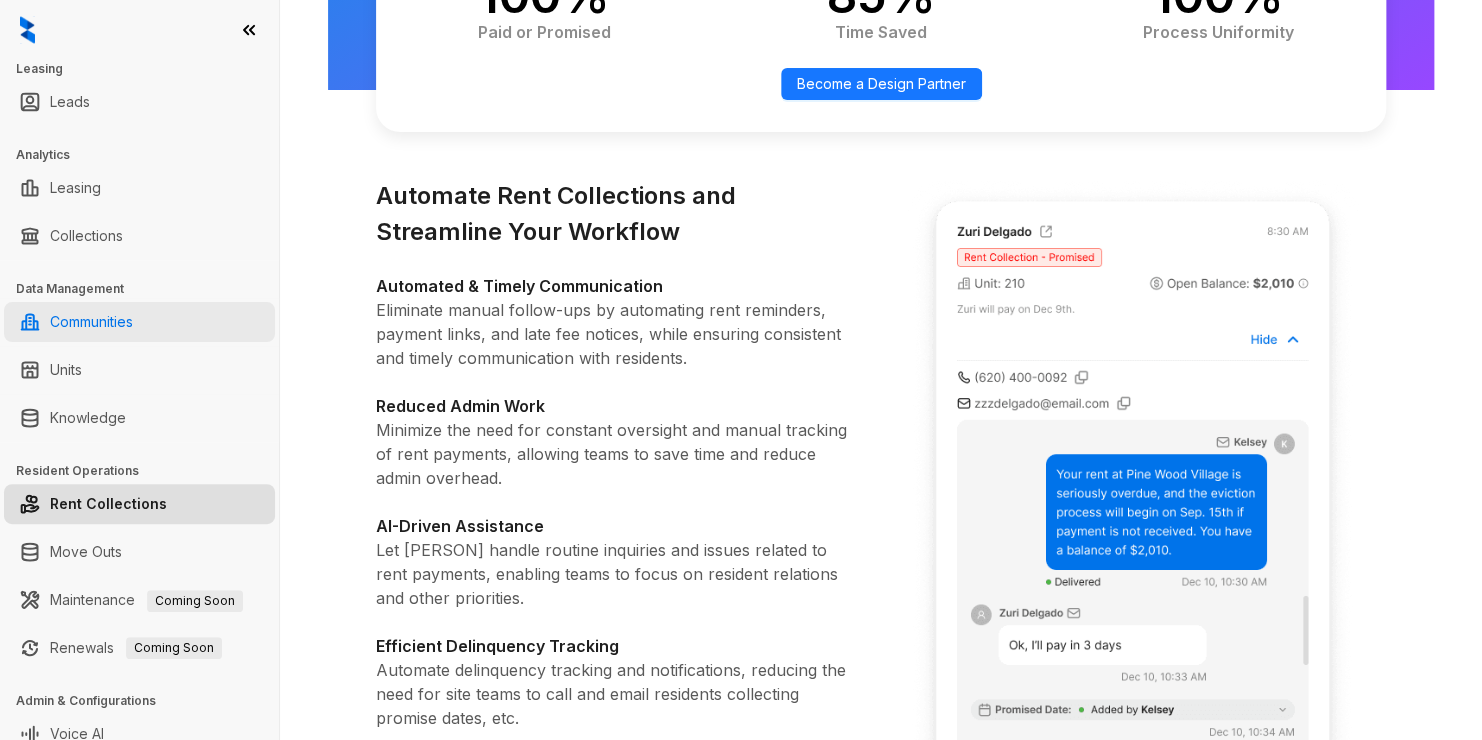click on "Communities" at bounding box center [91, 322] 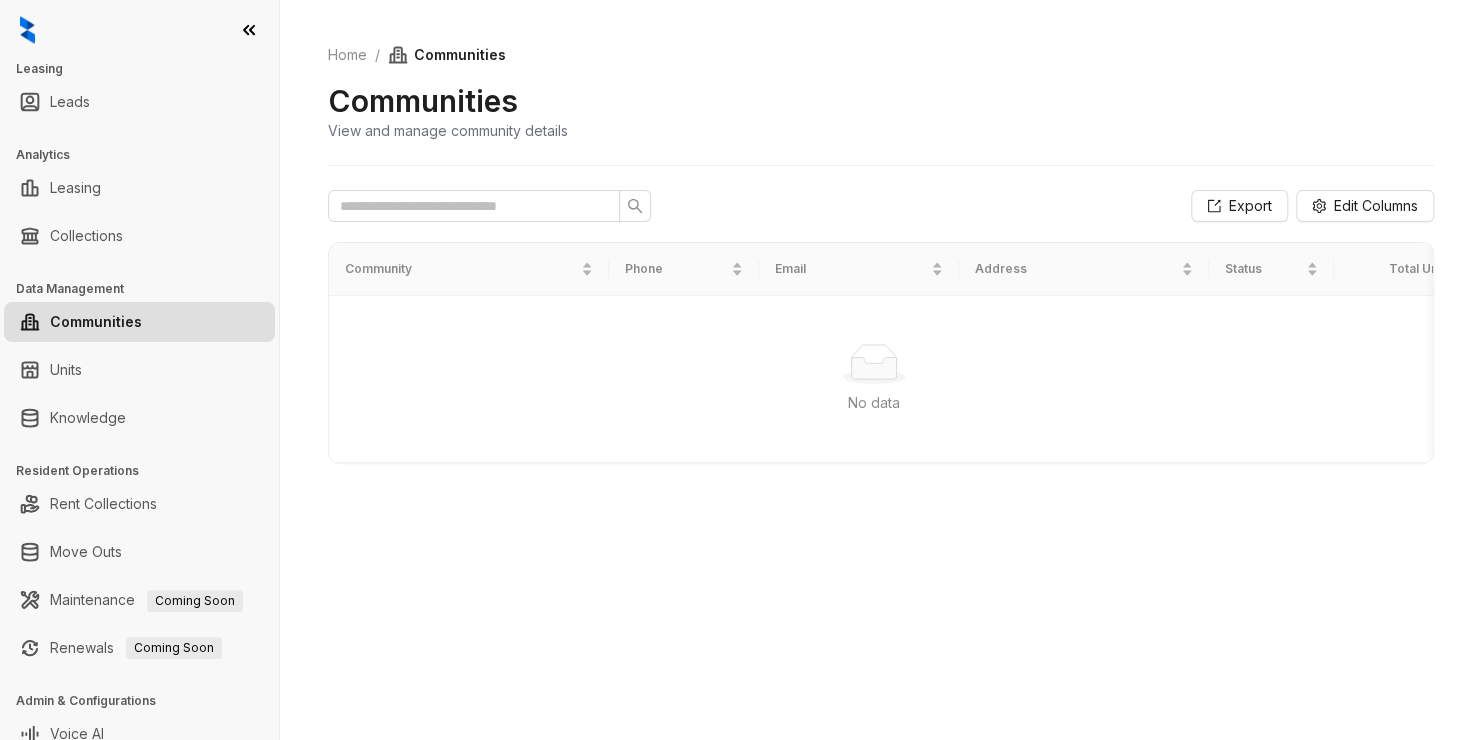 scroll, scrollTop: 0, scrollLeft: 0, axis: both 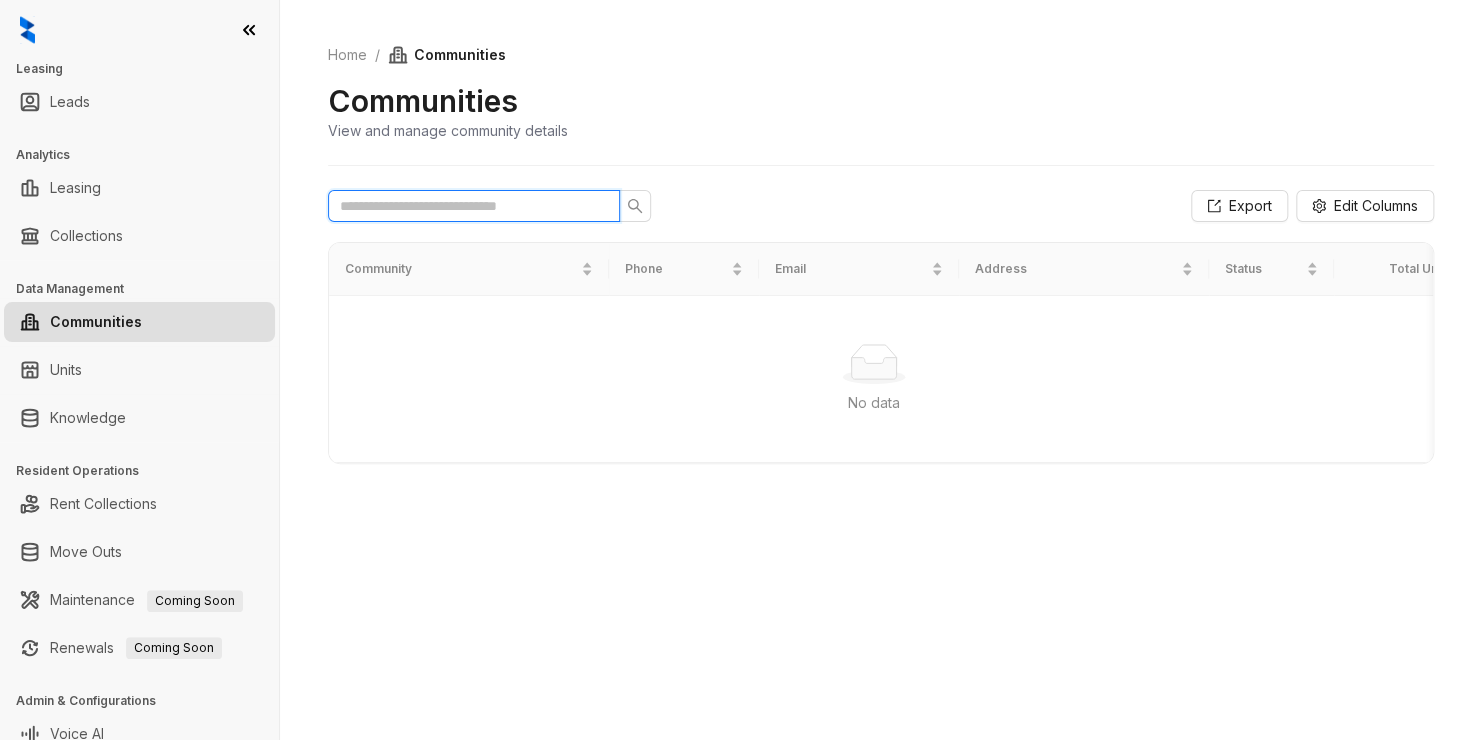 click at bounding box center (466, 206) 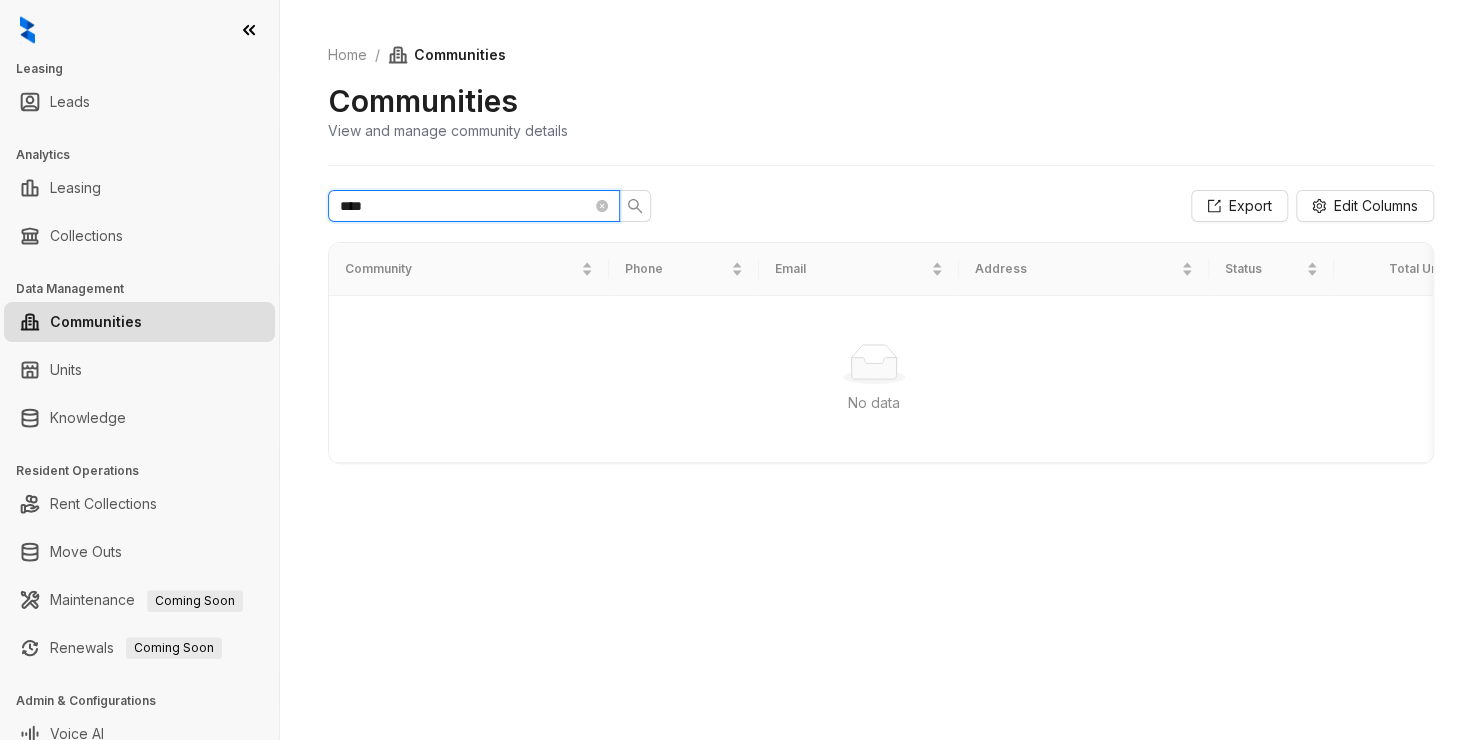type on "****" 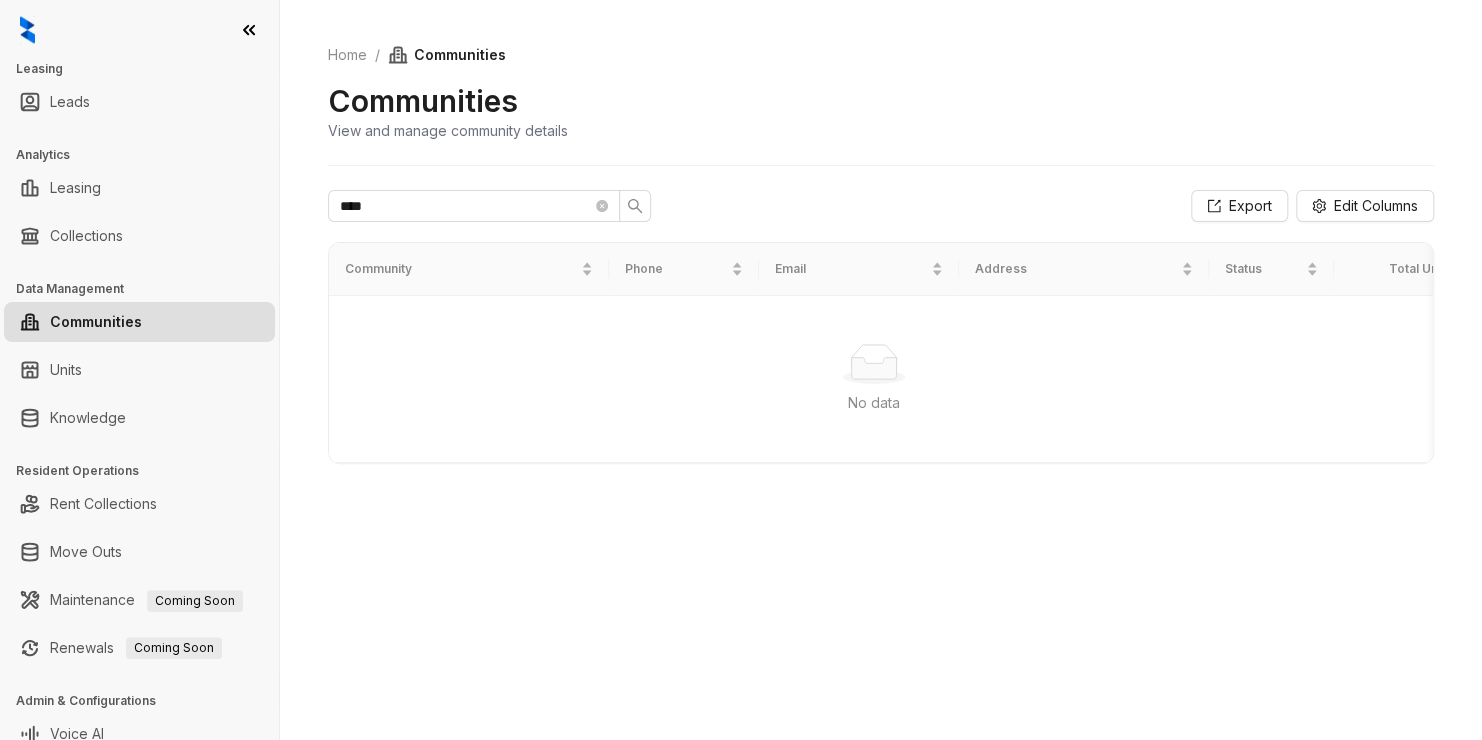 click on "**** Export Edit Columns Community Phone Email Address Status Total Units Available Units               No data No data" at bounding box center (881, 323) 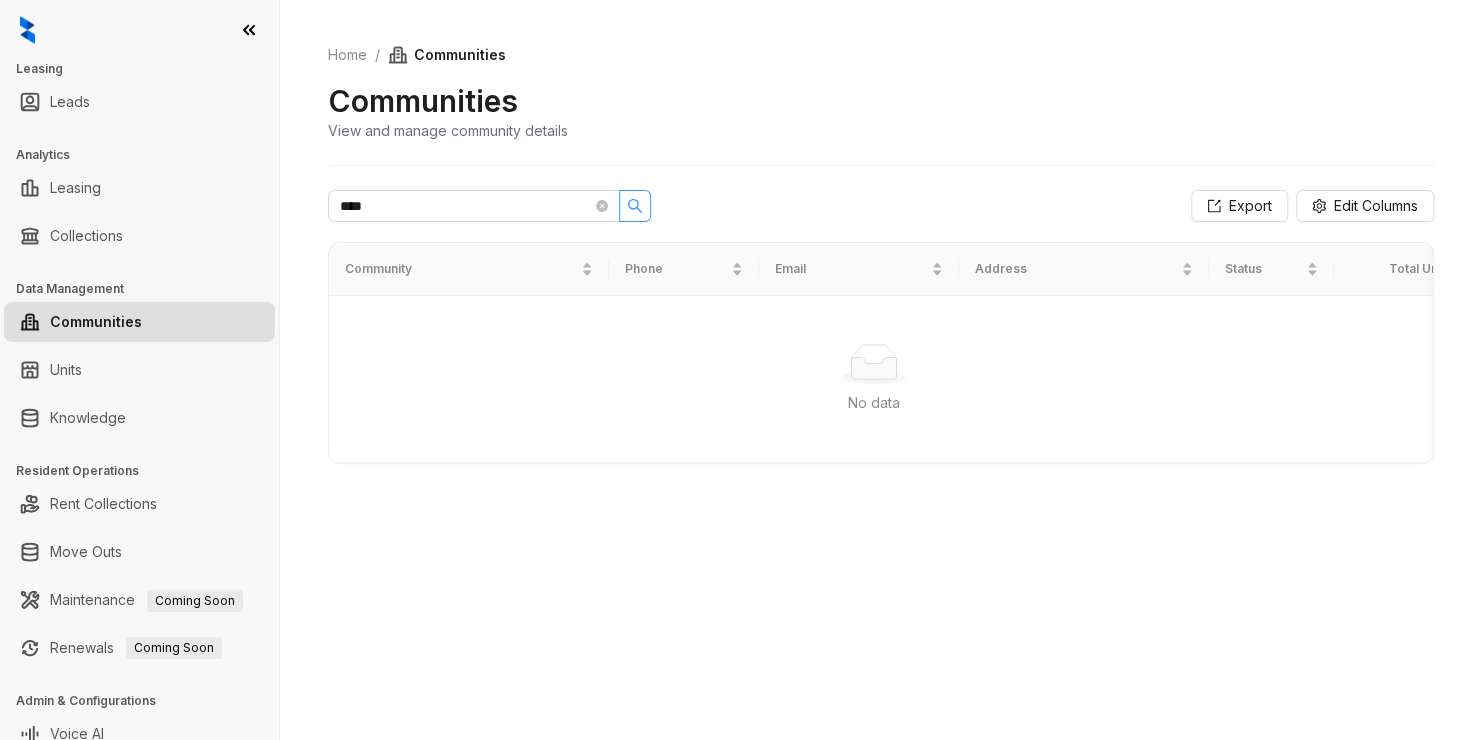 click at bounding box center (635, 206) 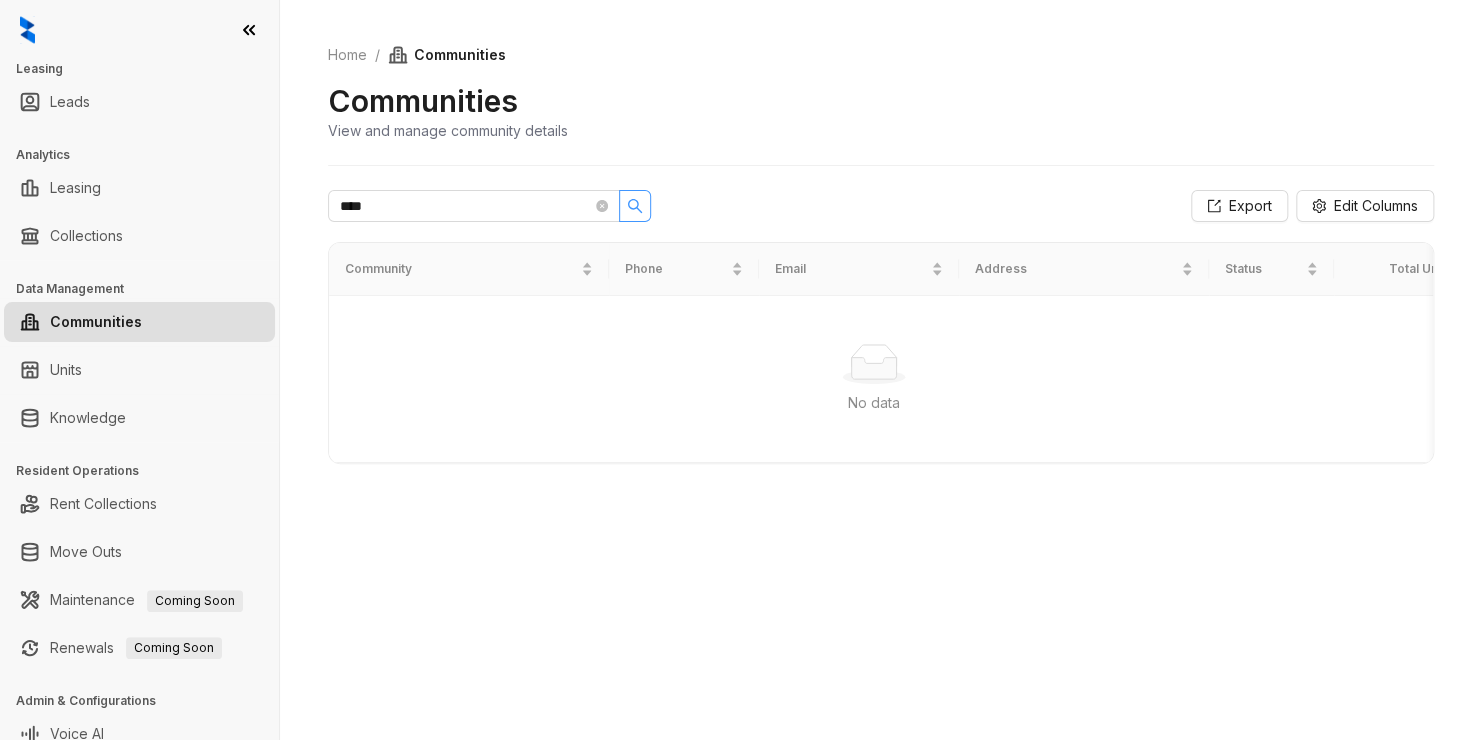 click at bounding box center [635, 206] 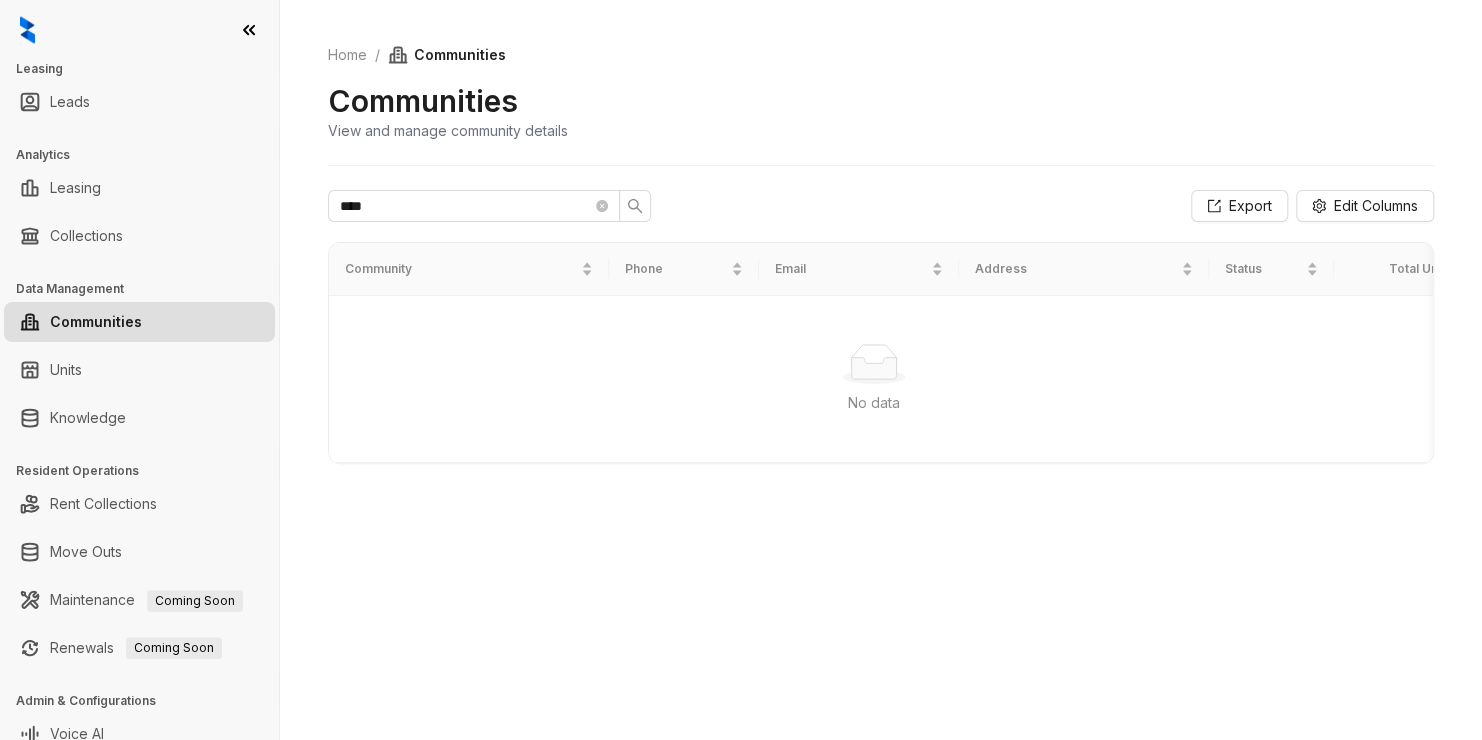 click on "Home  /  Communities Communities View and manage community details" at bounding box center (881, 93) 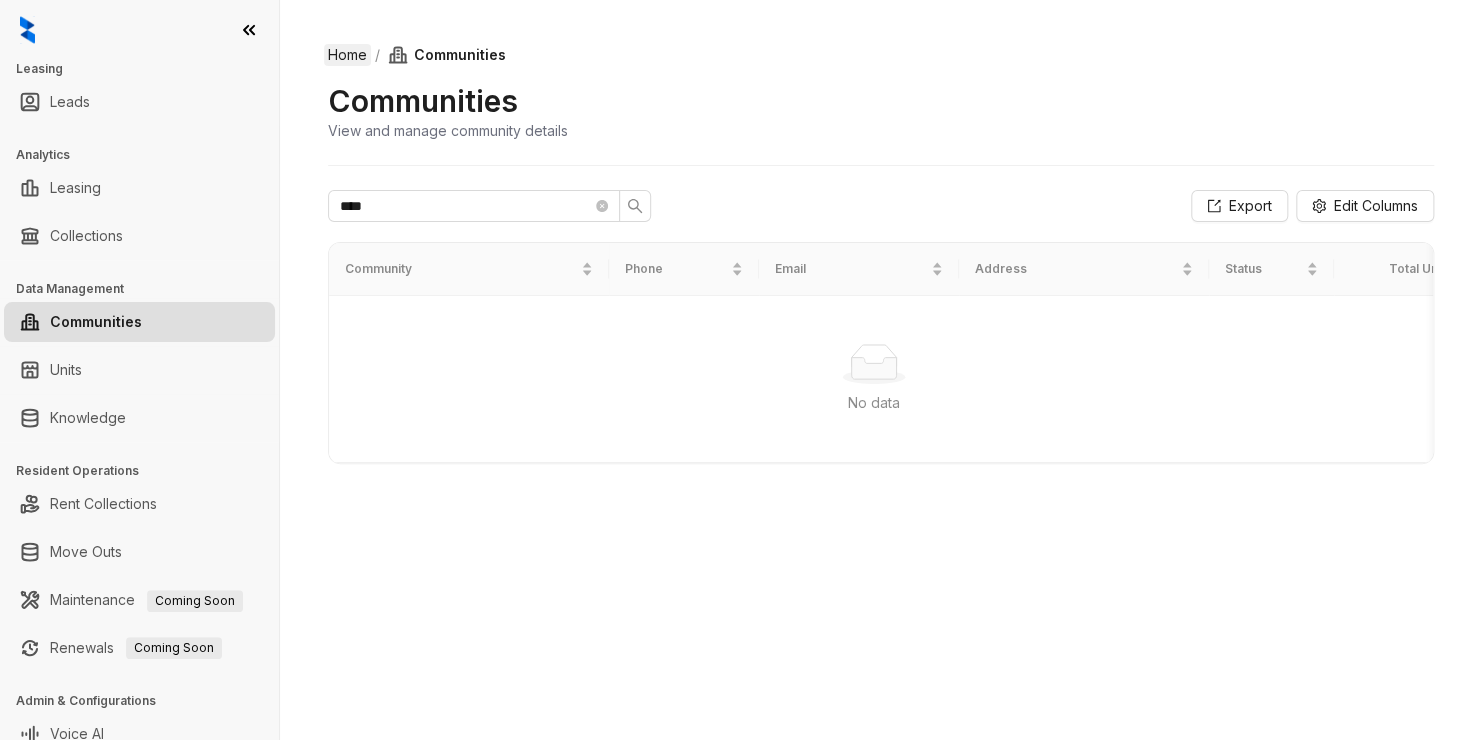 click on "Home" at bounding box center [347, 55] 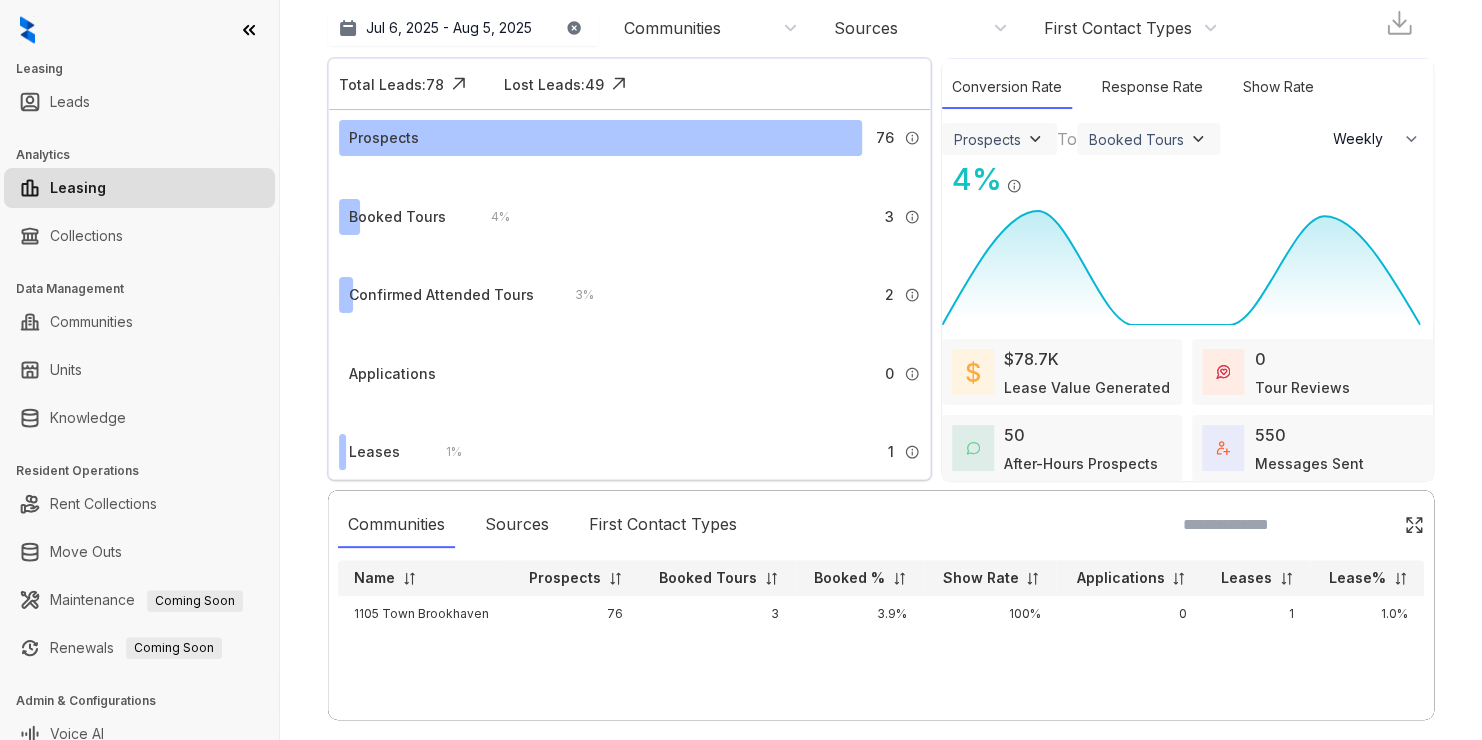 scroll, scrollTop: 80, scrollLeft: 0, axis: vertical 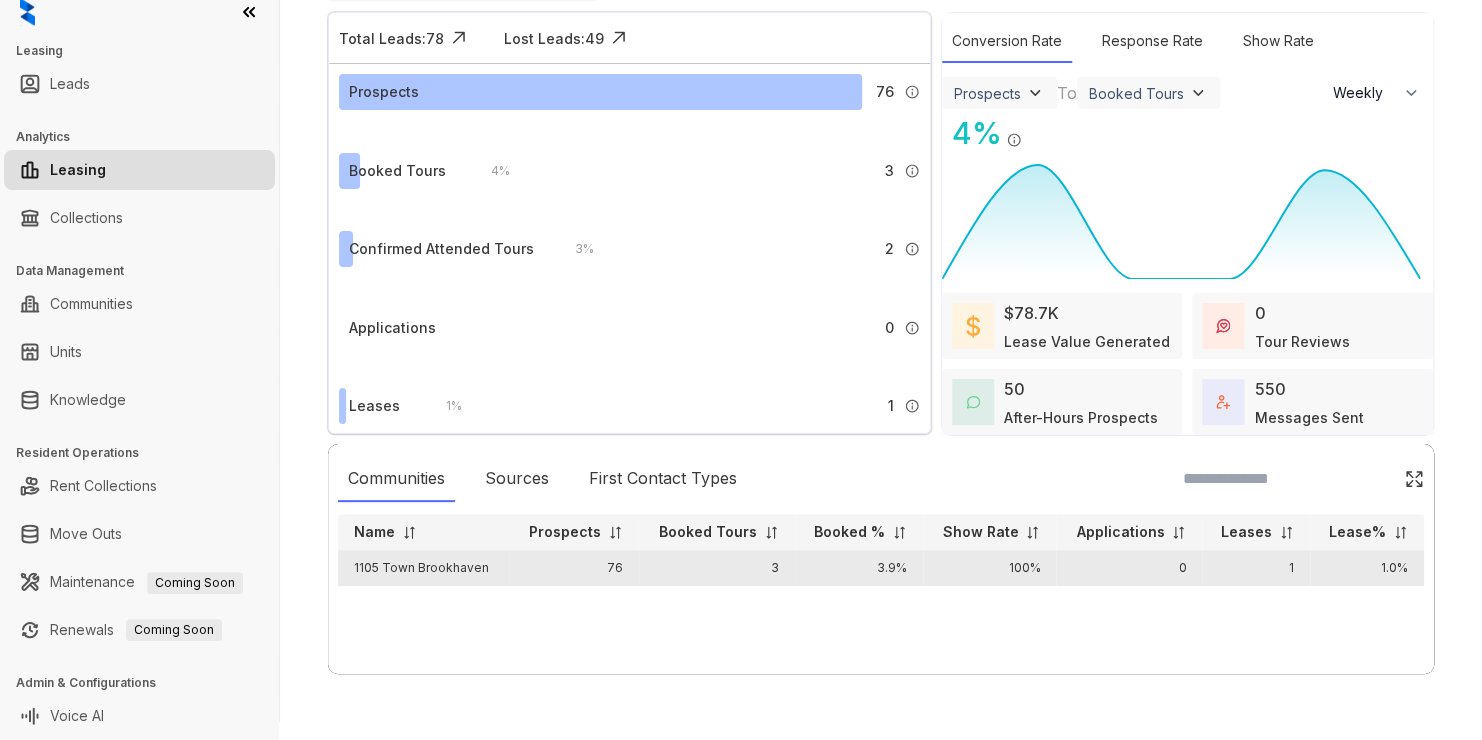 click on "1105 Town Brookhaven" at bounding box center (423, 568) 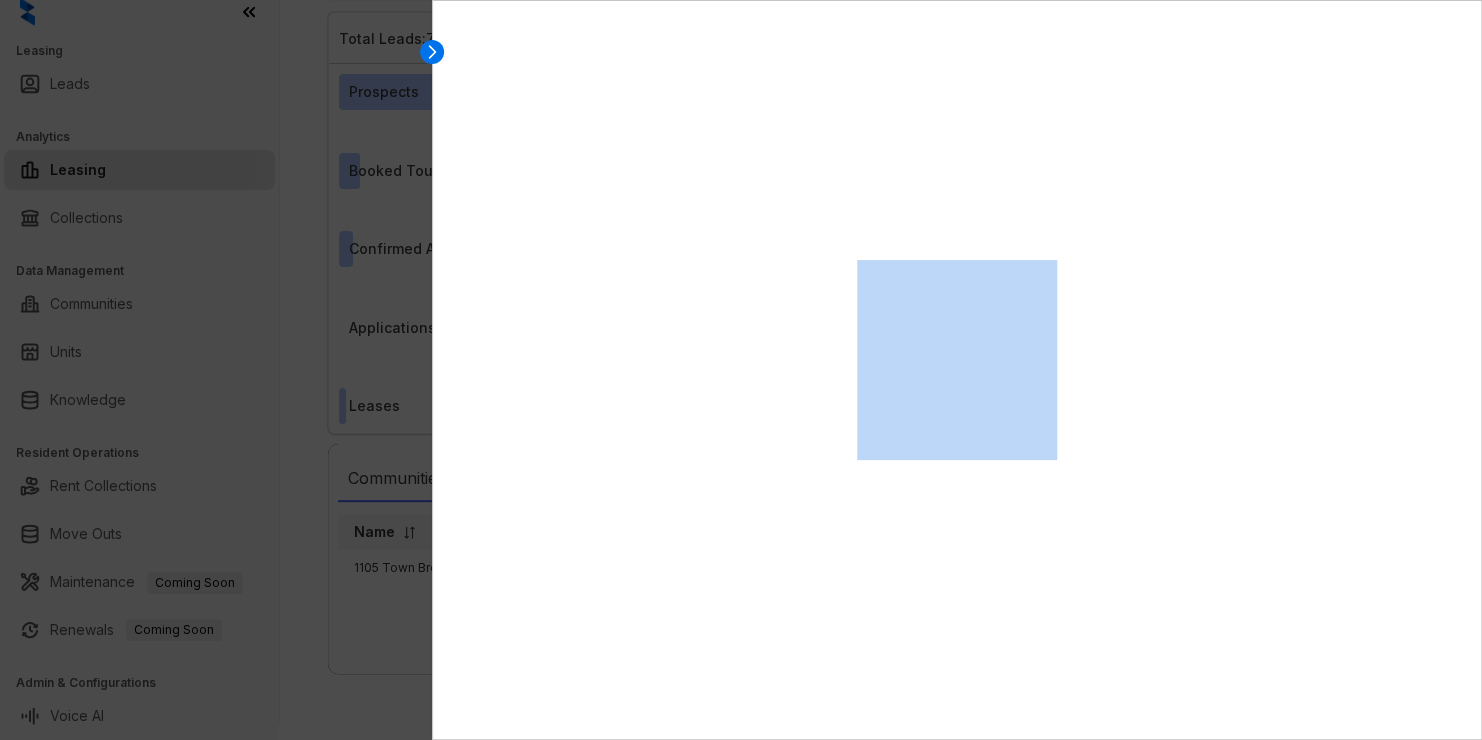 click at bounding box center (741, 370) 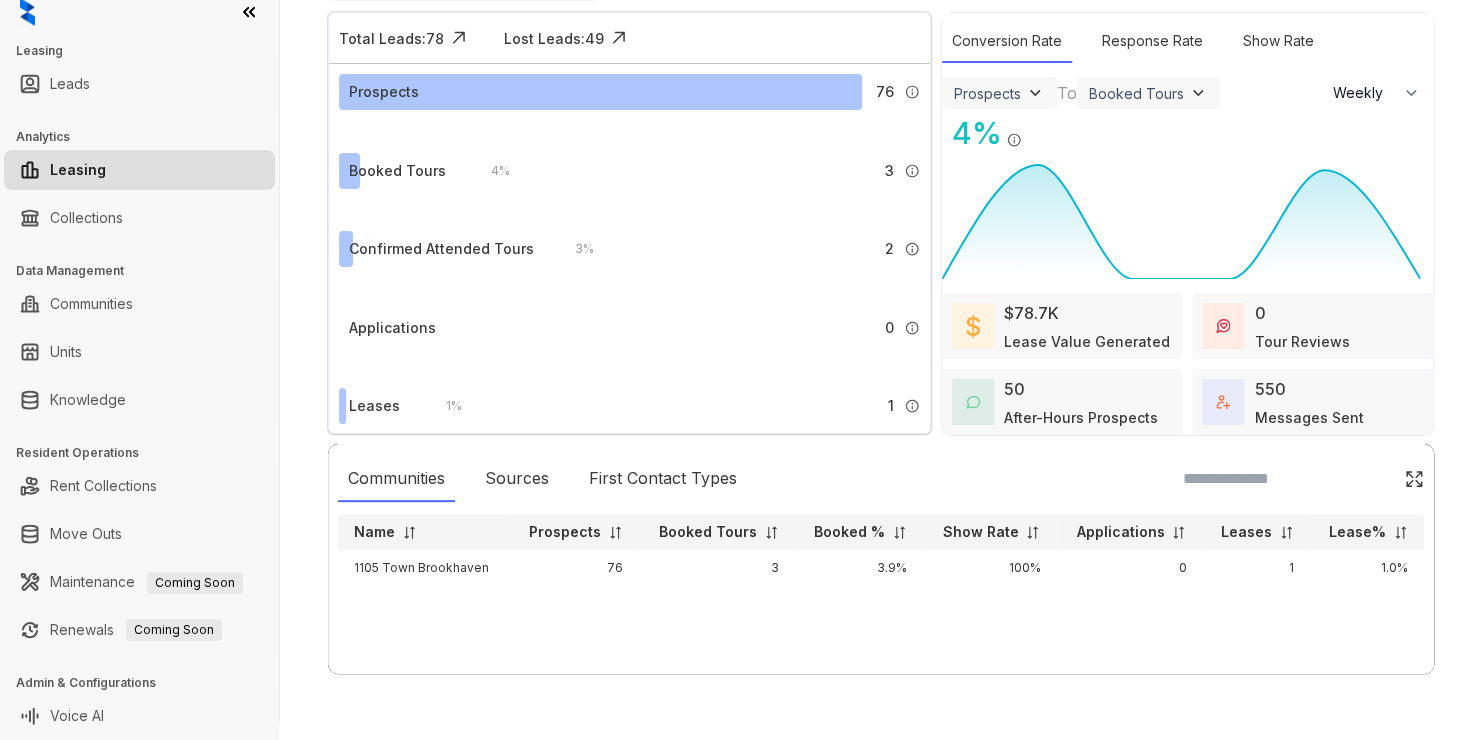 click on "1105 Town Brookhaven" at bounding box center [423, 568] 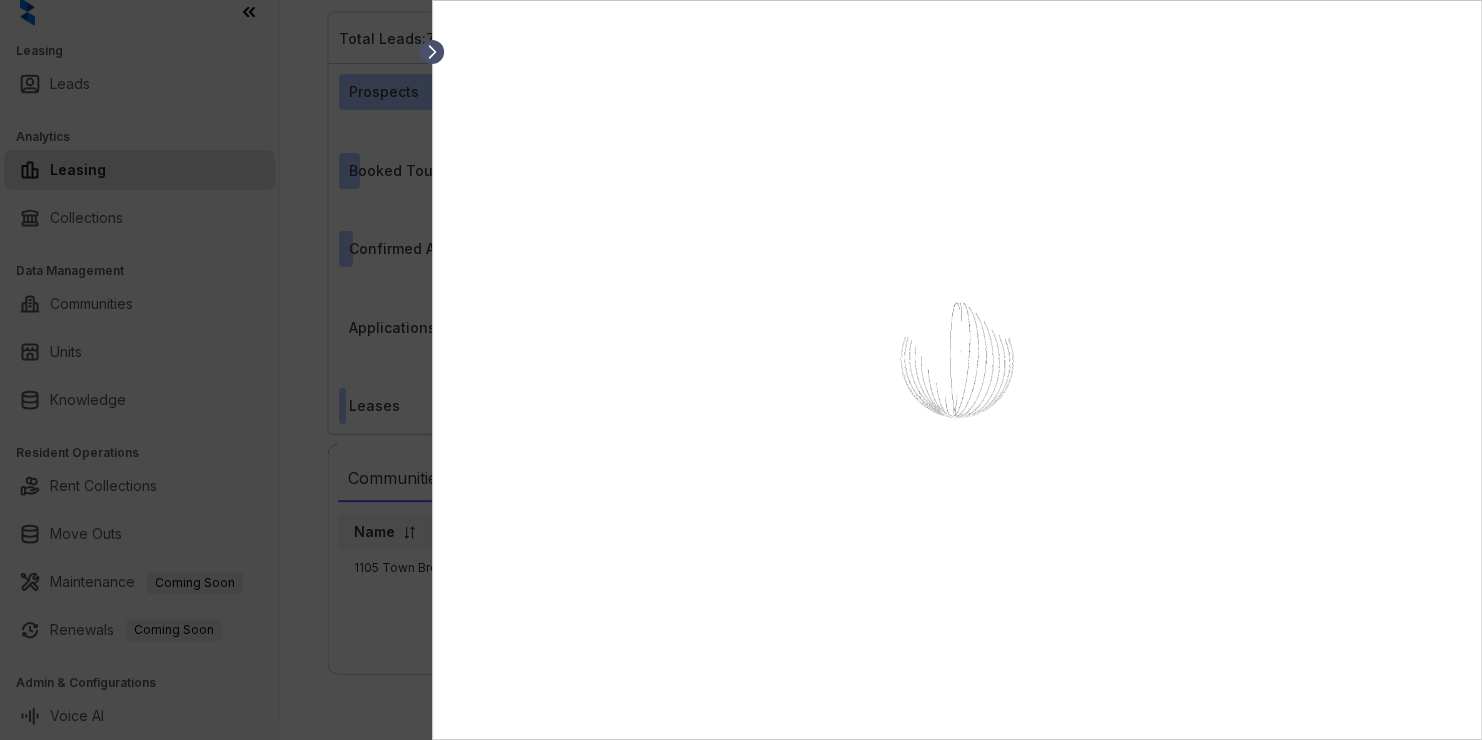 click 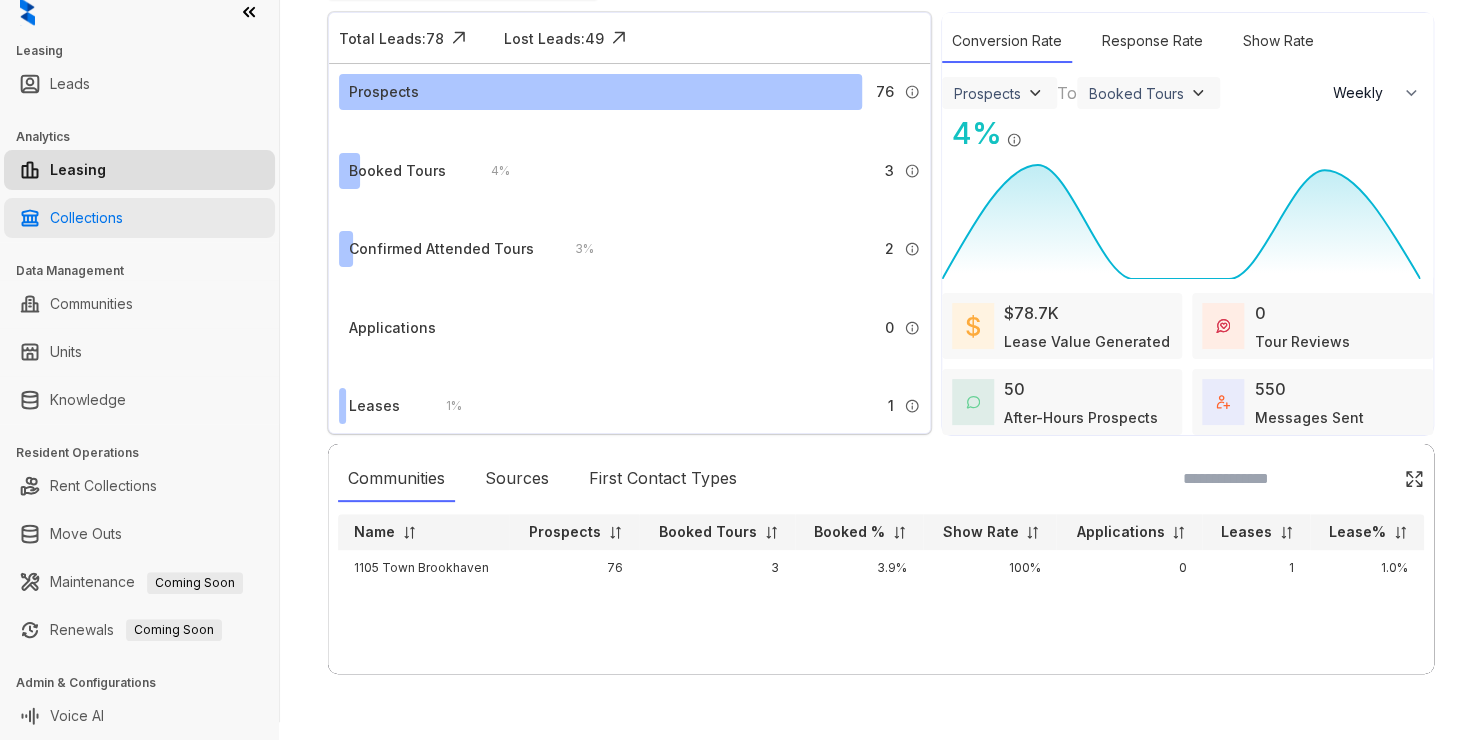 click on "Collections" at bounding box center (86, 218) 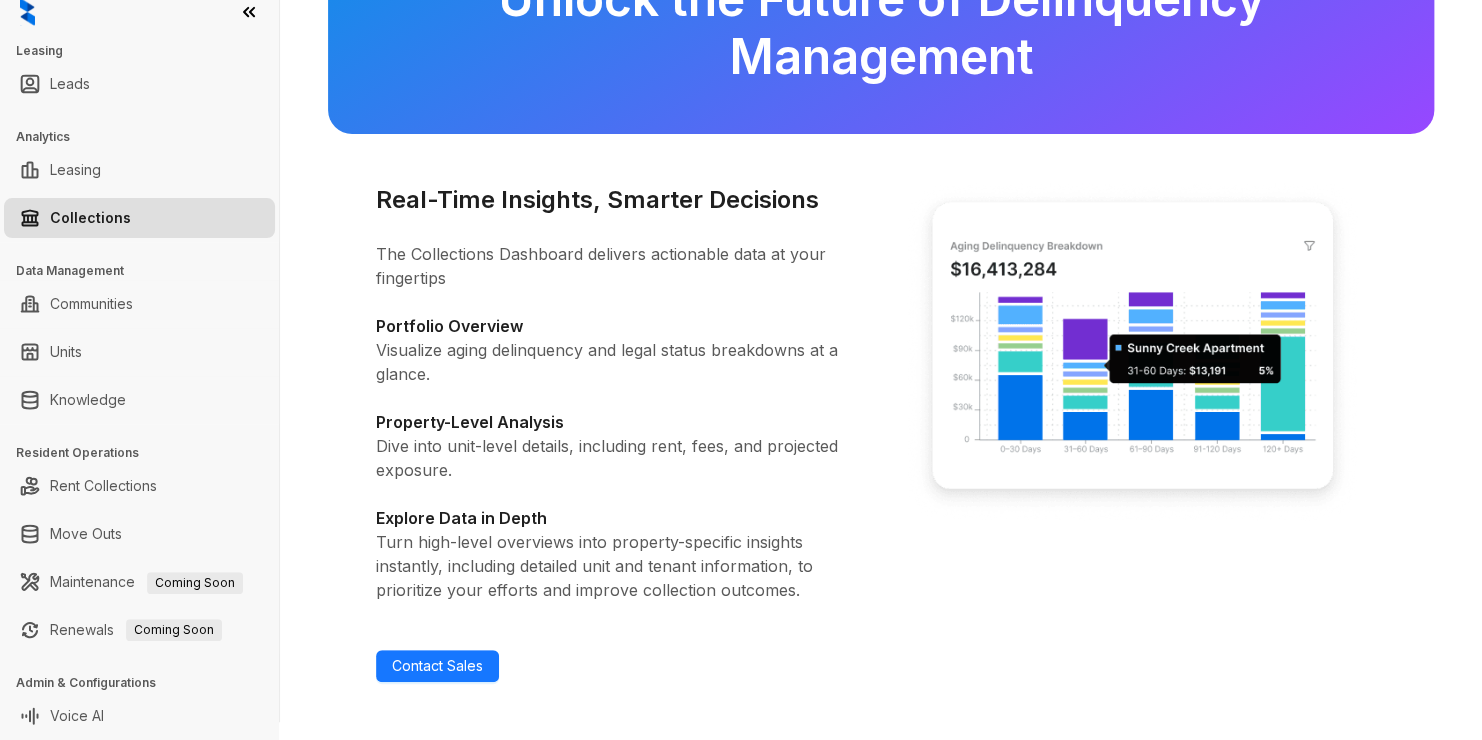 scroll, scrollTop: 0, scrollLeft: 0, axis: both 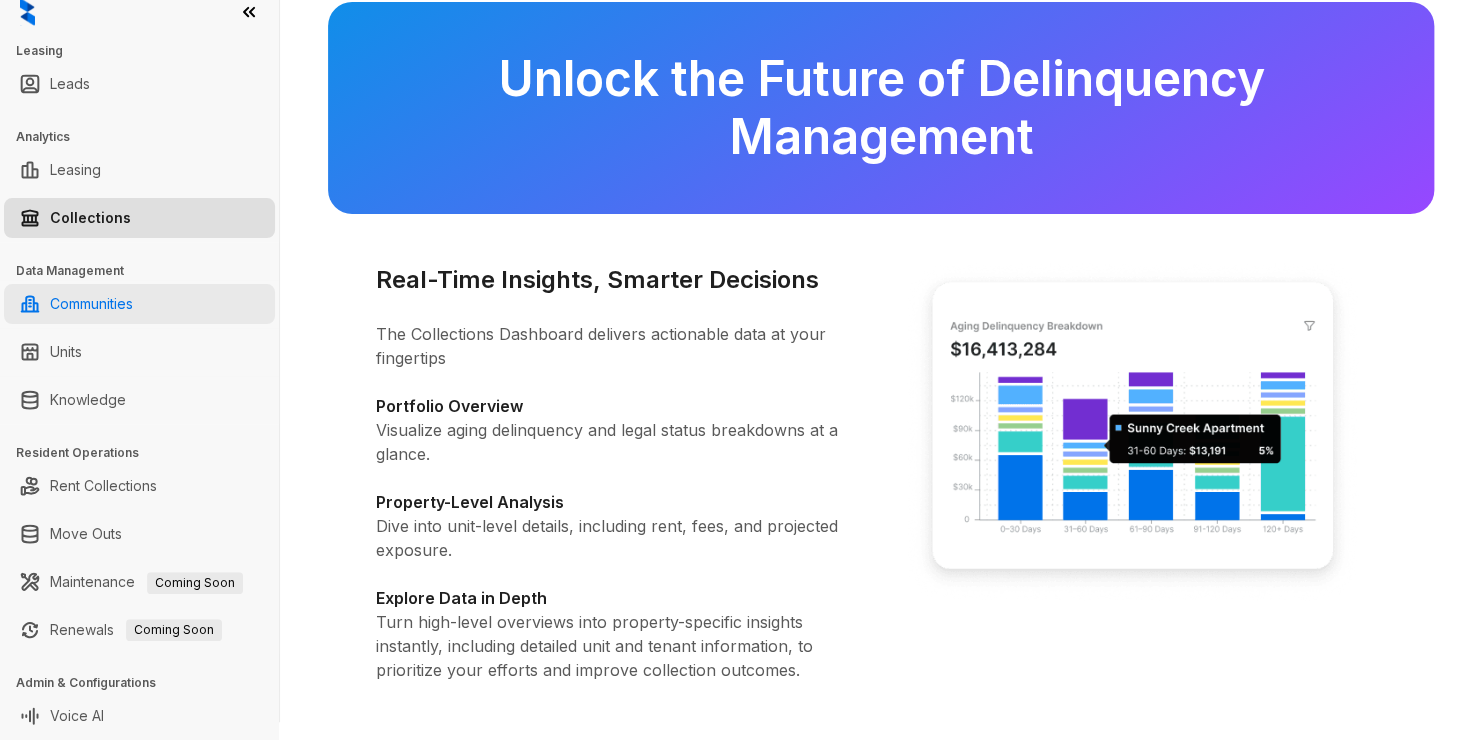 click on "Communities" at bounding box center (91, 304) 